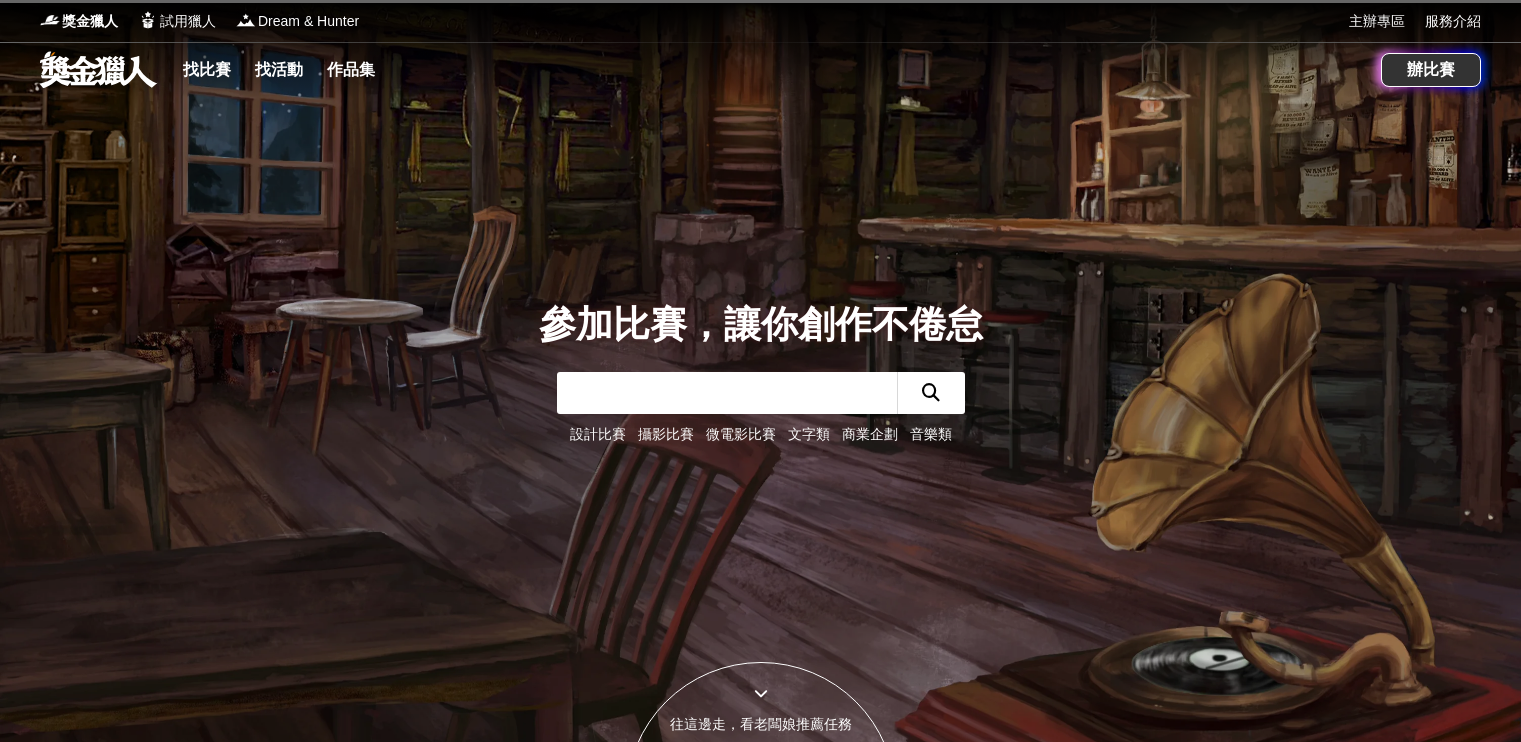 scroll, scrollTop: 0, scrollLeft: 0, axis: both 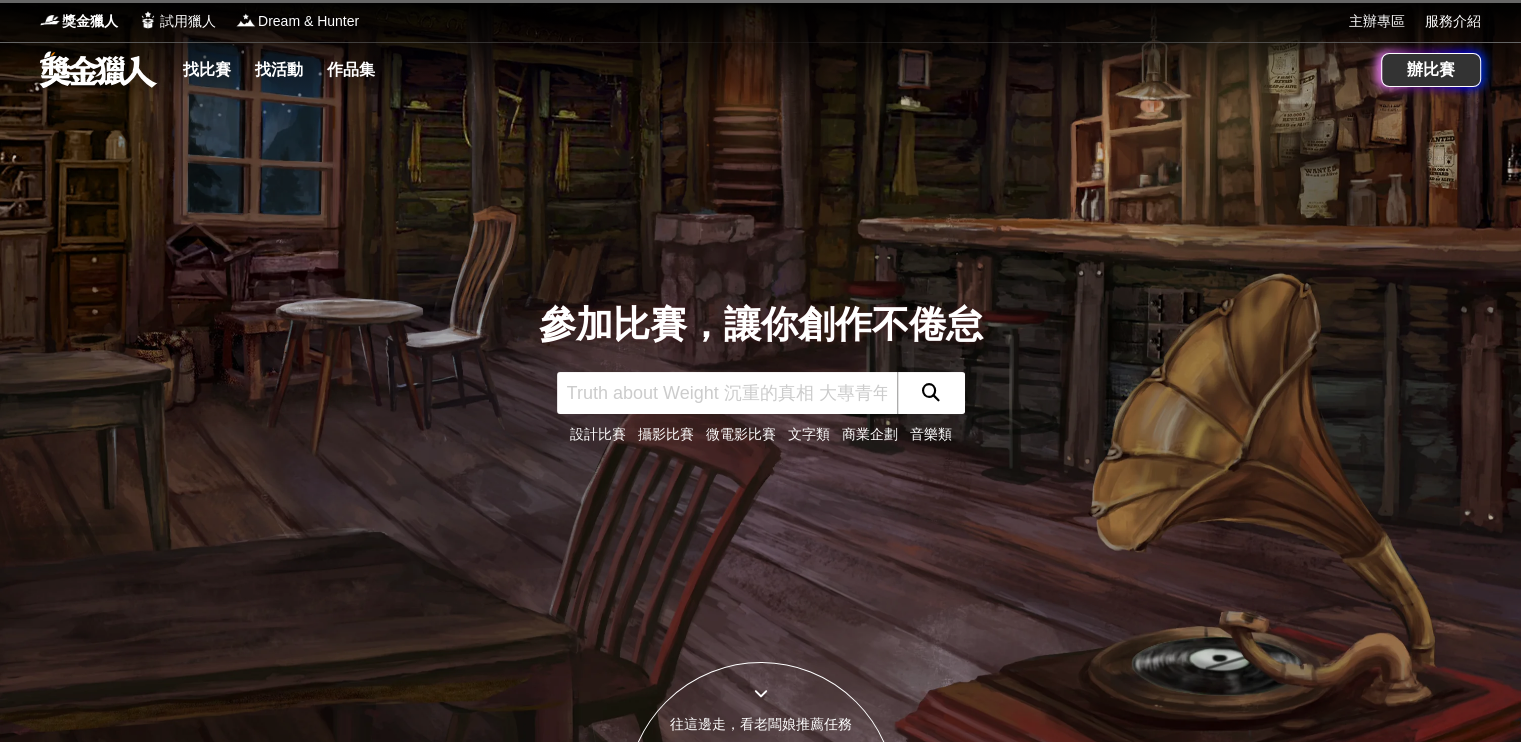 click on "攝影比賽" at bounding box center [666, 434] 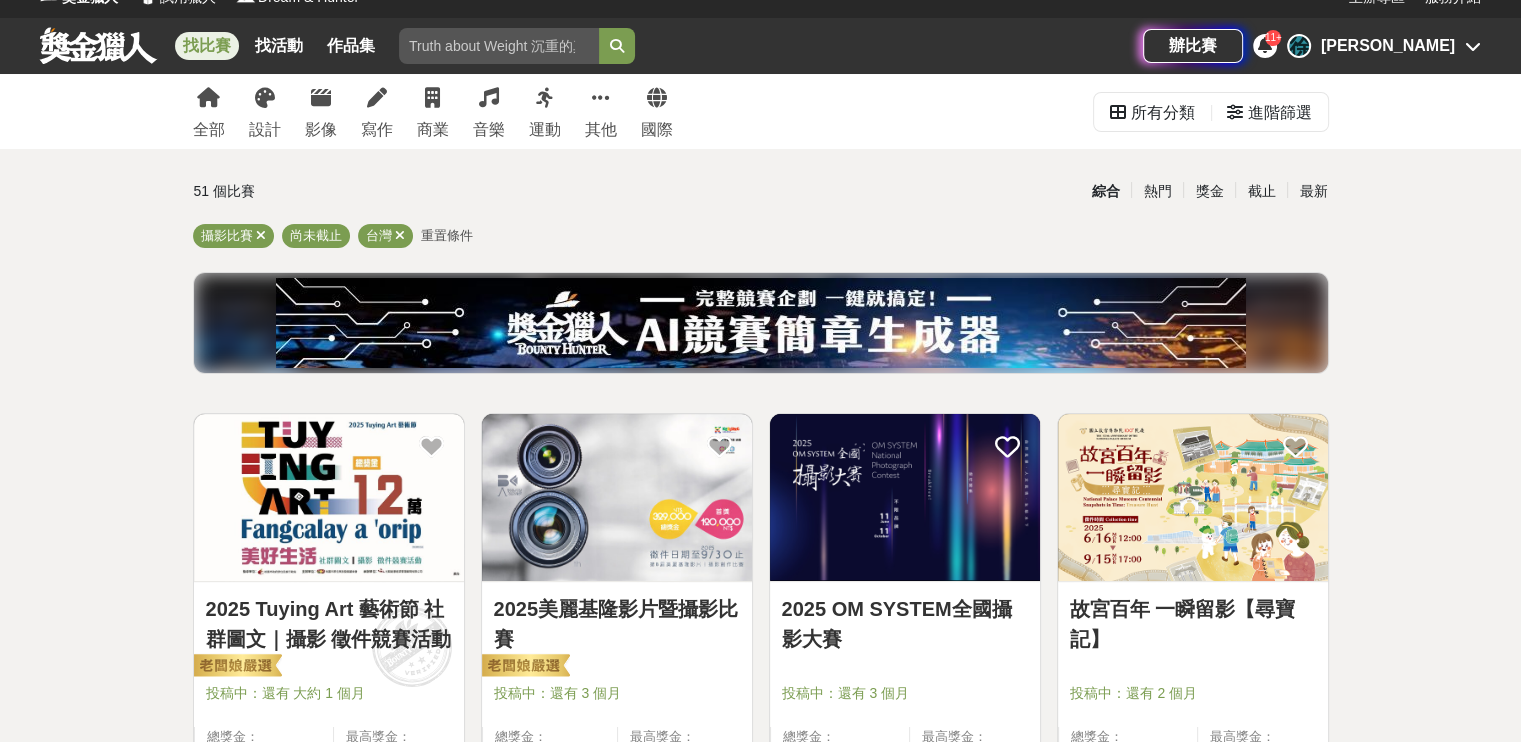 scroll, scrollTop: 0, scrollLeft: 0, axis: both 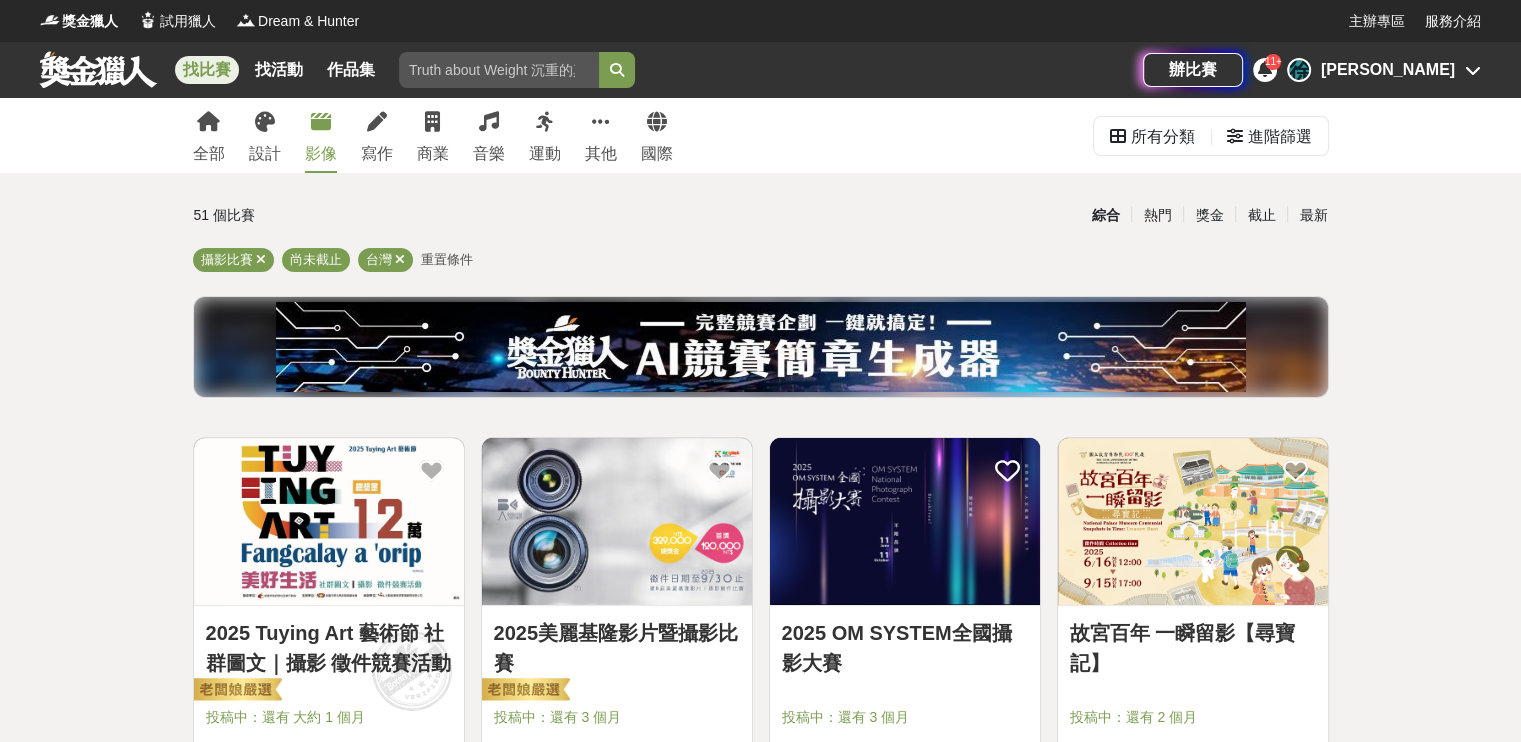 click at bounding box center [321, 122] 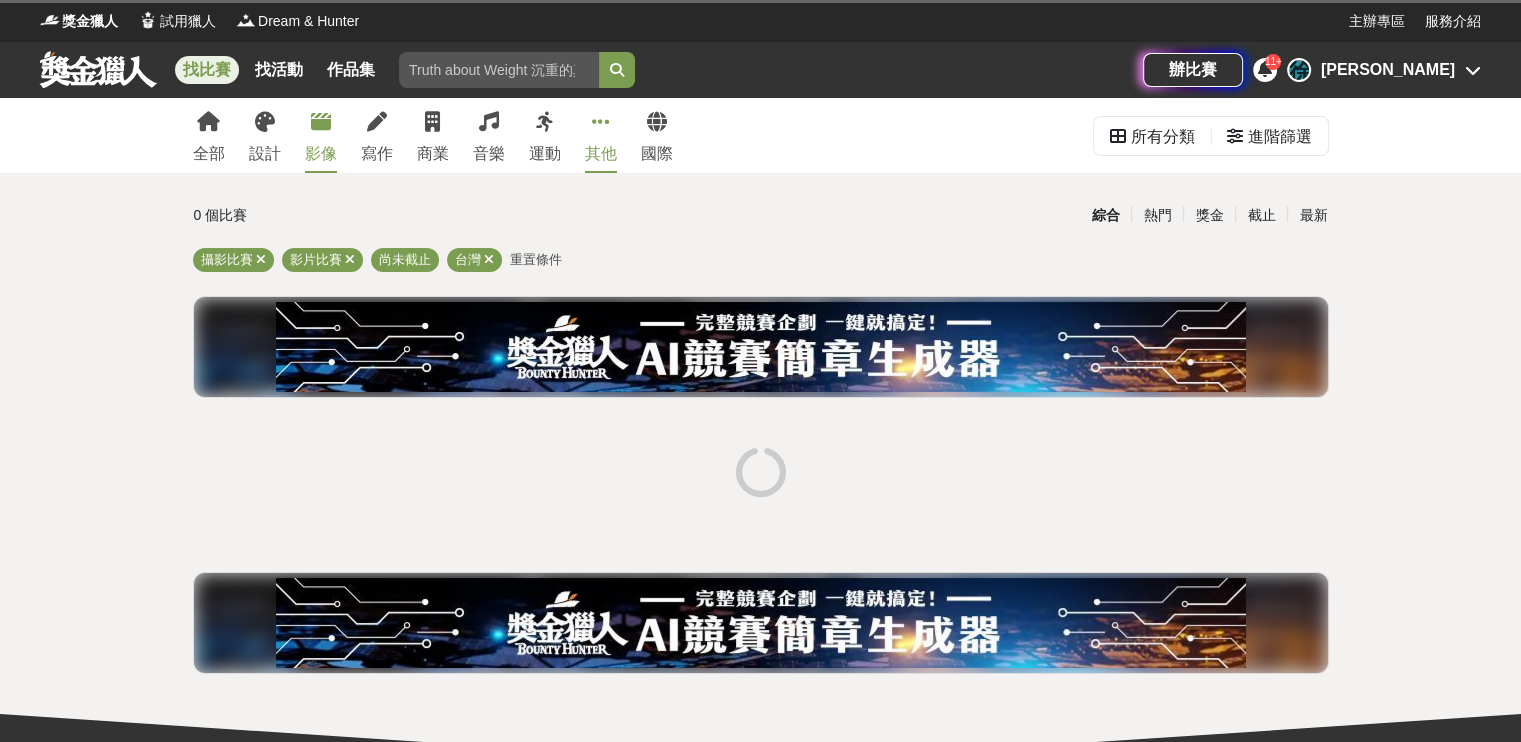 click on "其他" at bounding box center (601, 135) 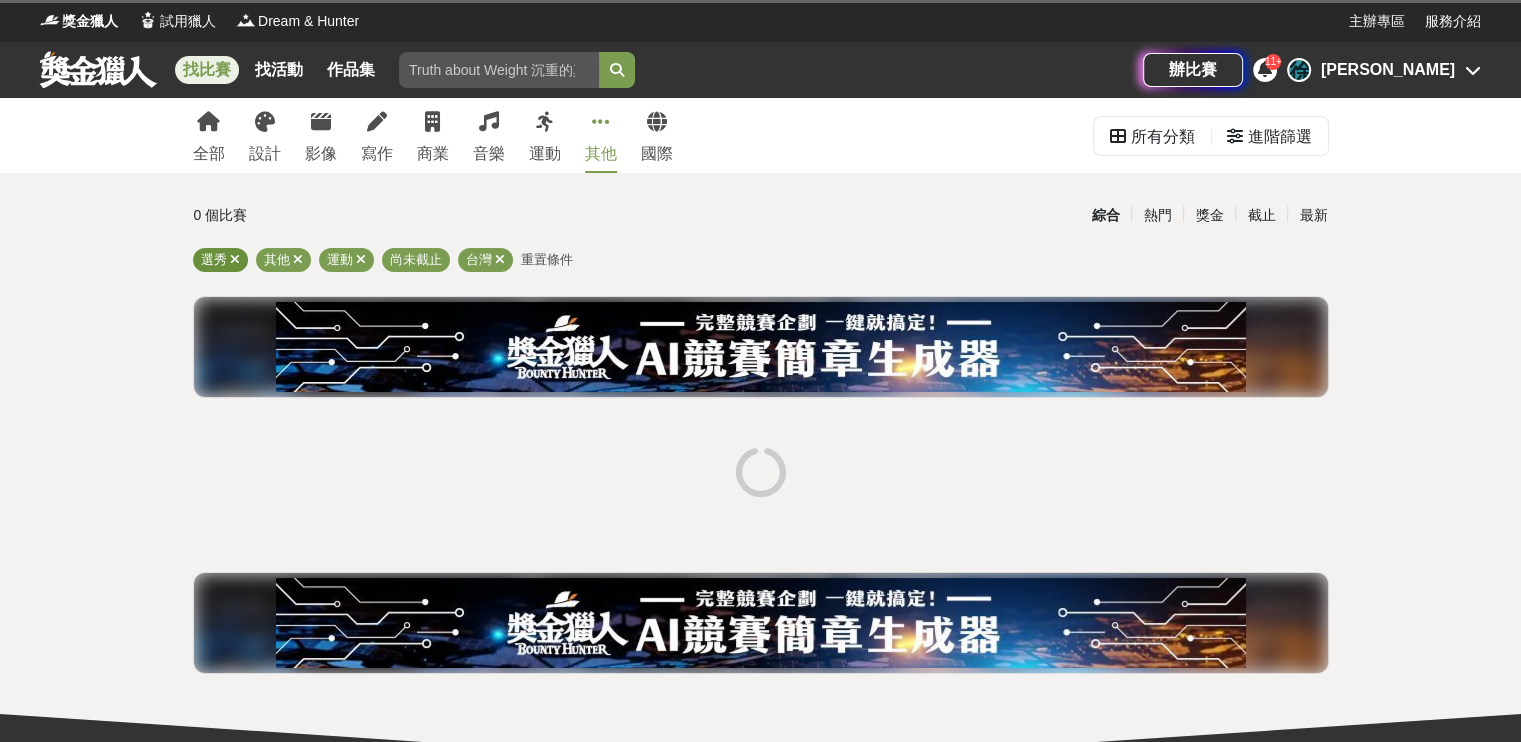 click at bounding box center (235, 259) 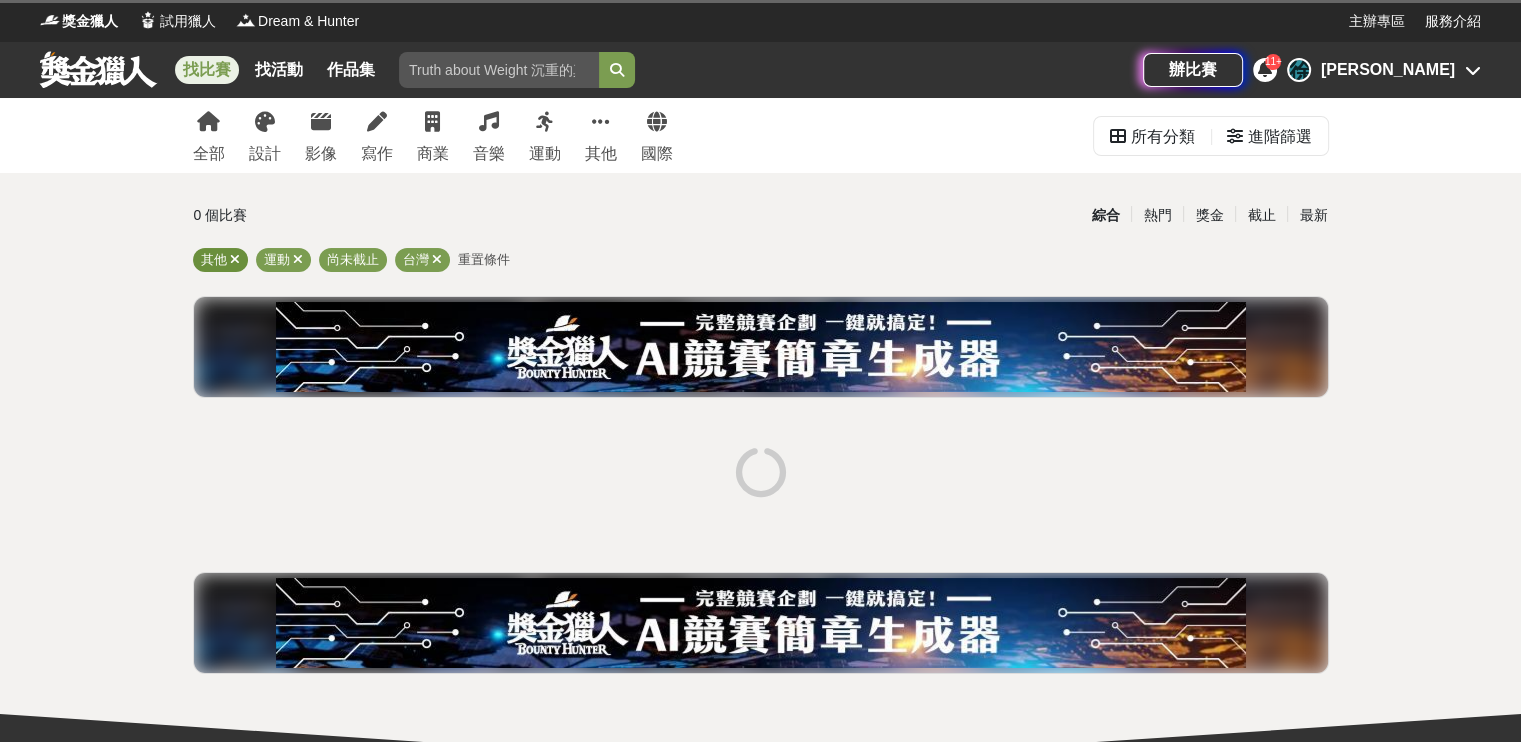 click at bounding box center (235, 259) 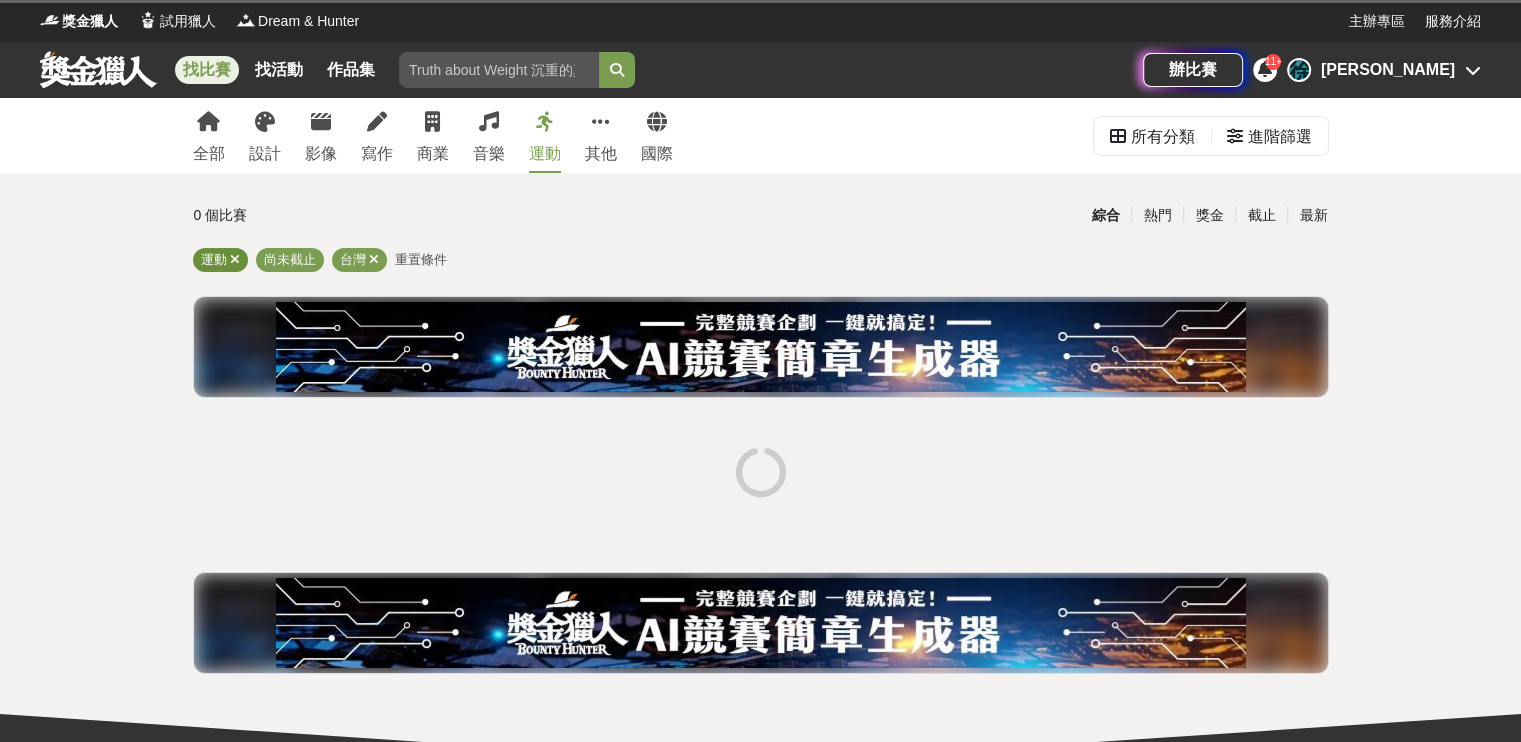 click on "運動" at bounding box center [220, 260] 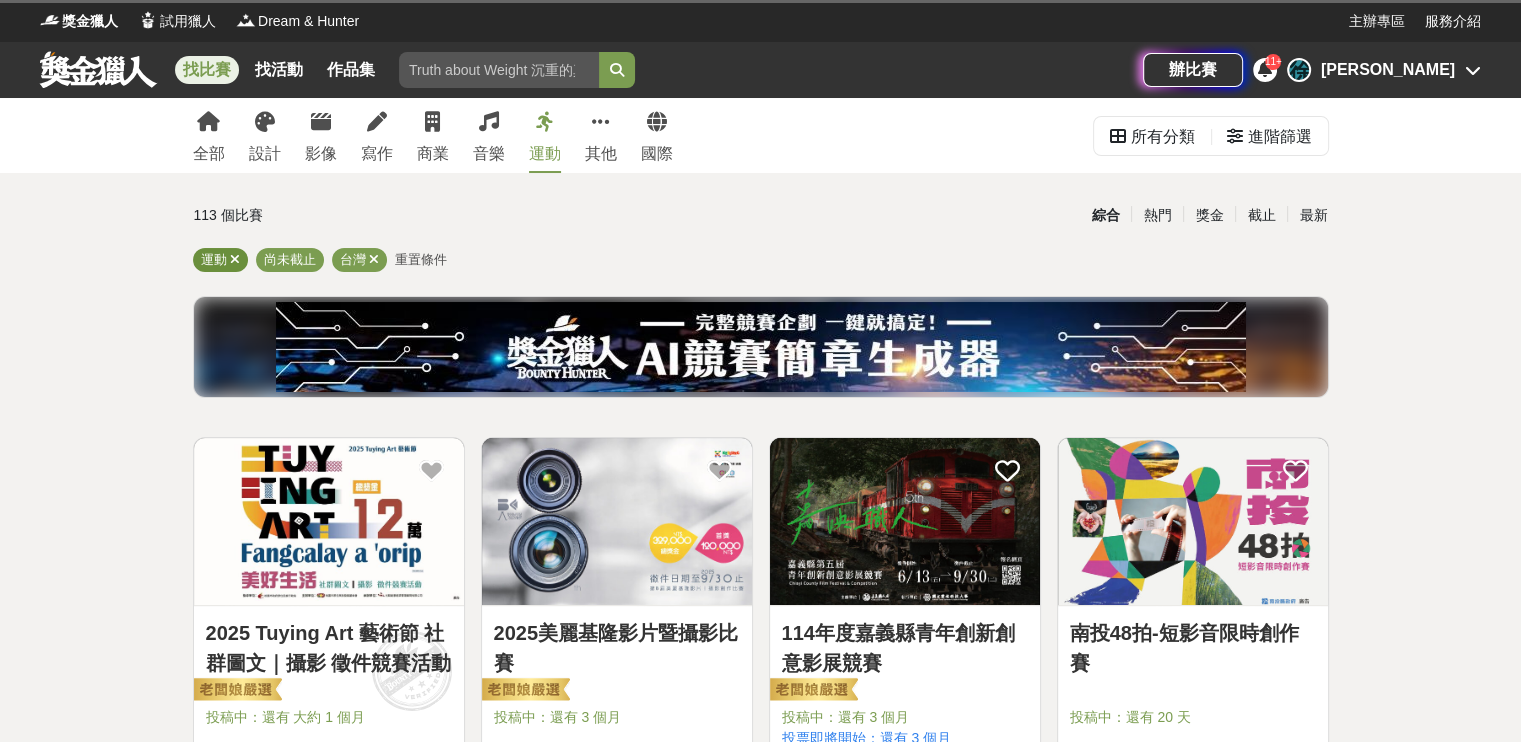 click at bounding box center (235, 259) 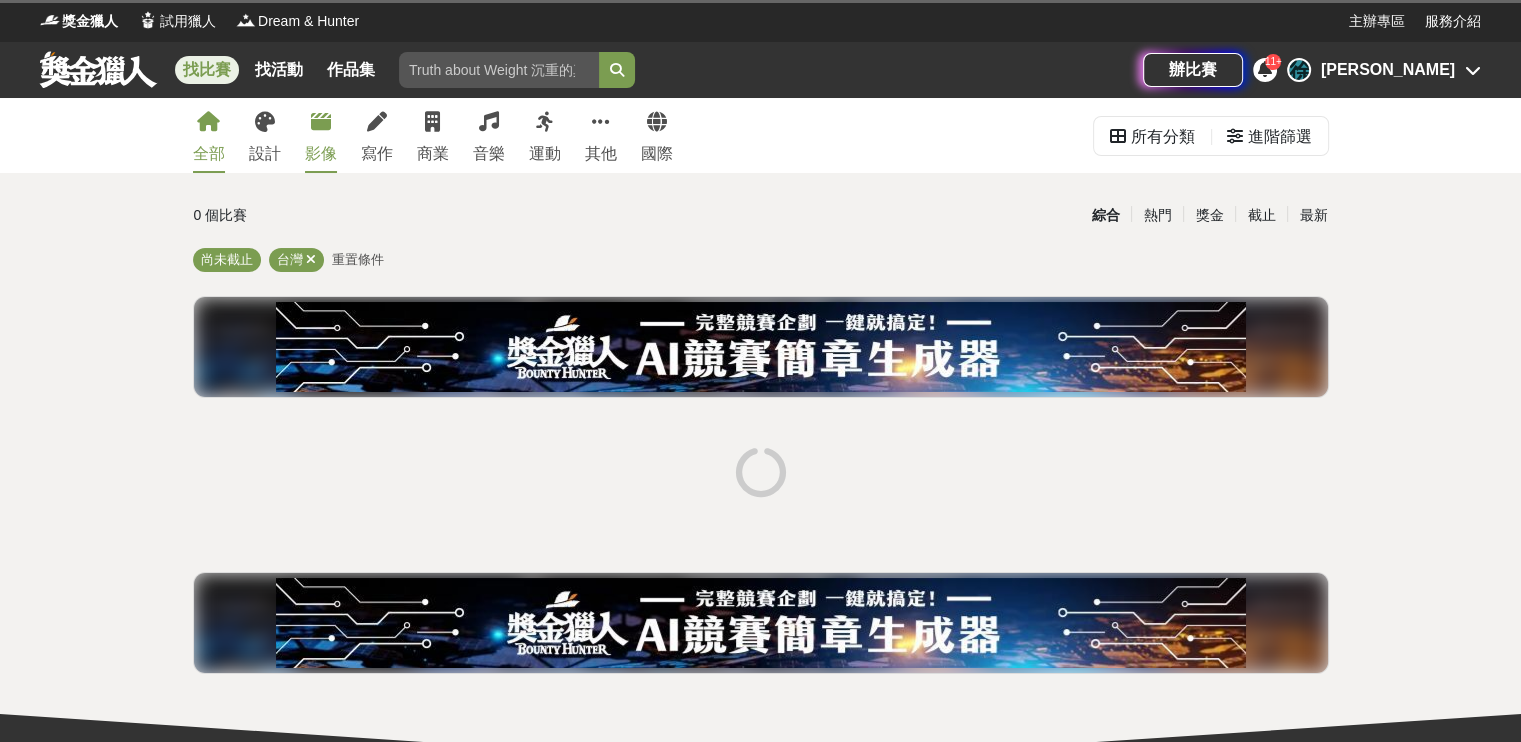 click at bounding box center (321, 122) 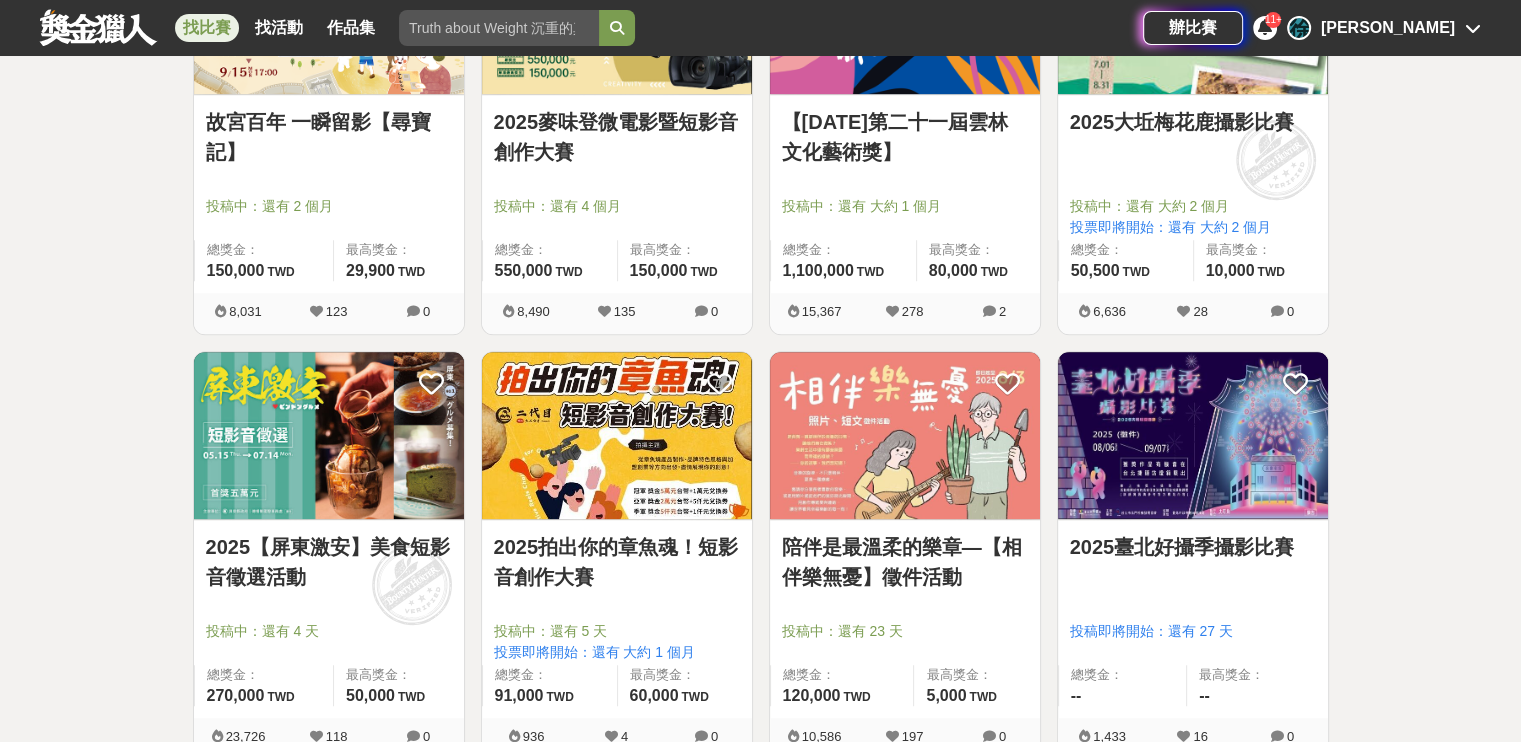 scroll, scrollTop: 1400, scrollLeft: 0, axis: vertical 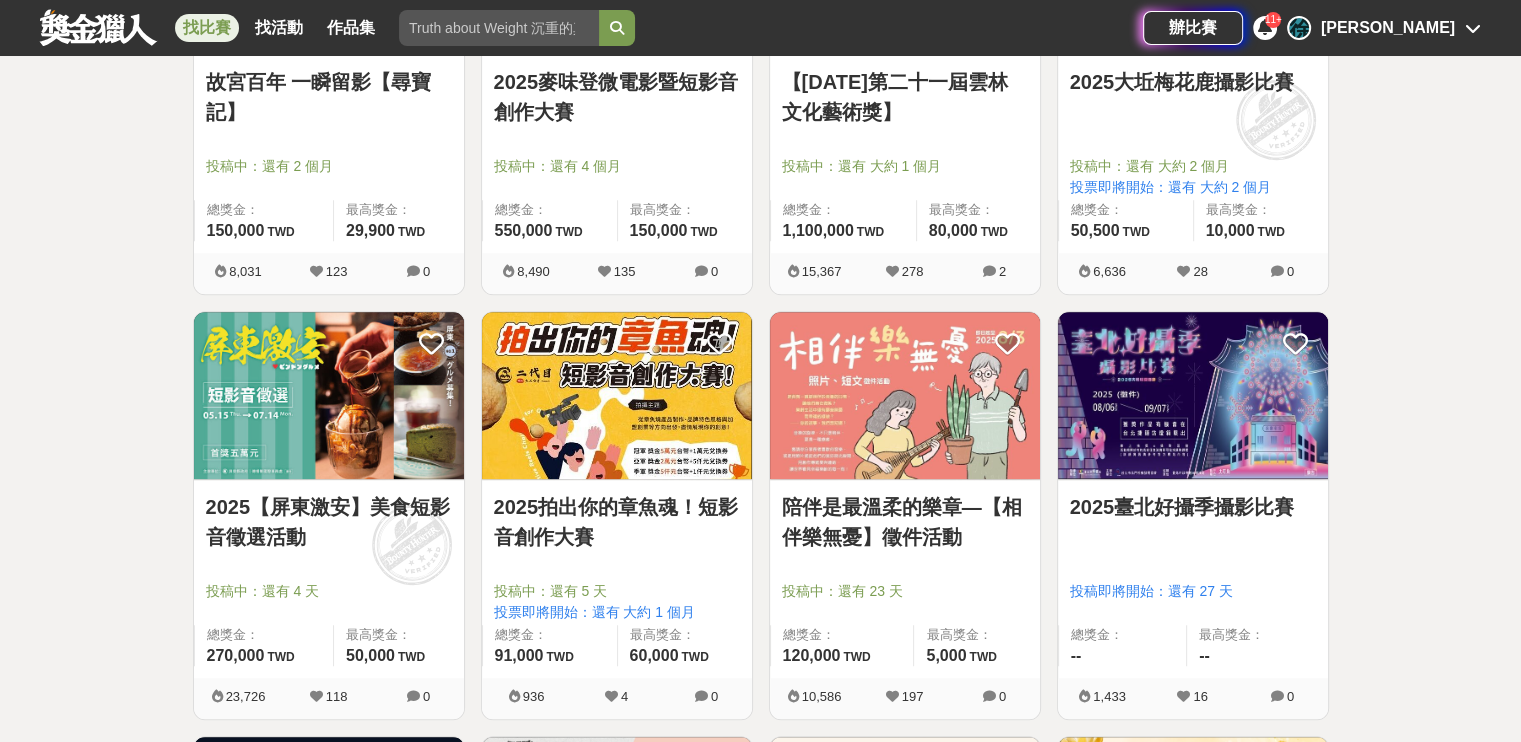 click on "2025臺北好攝季攝影比賽" at bounding box center [1193, 507] 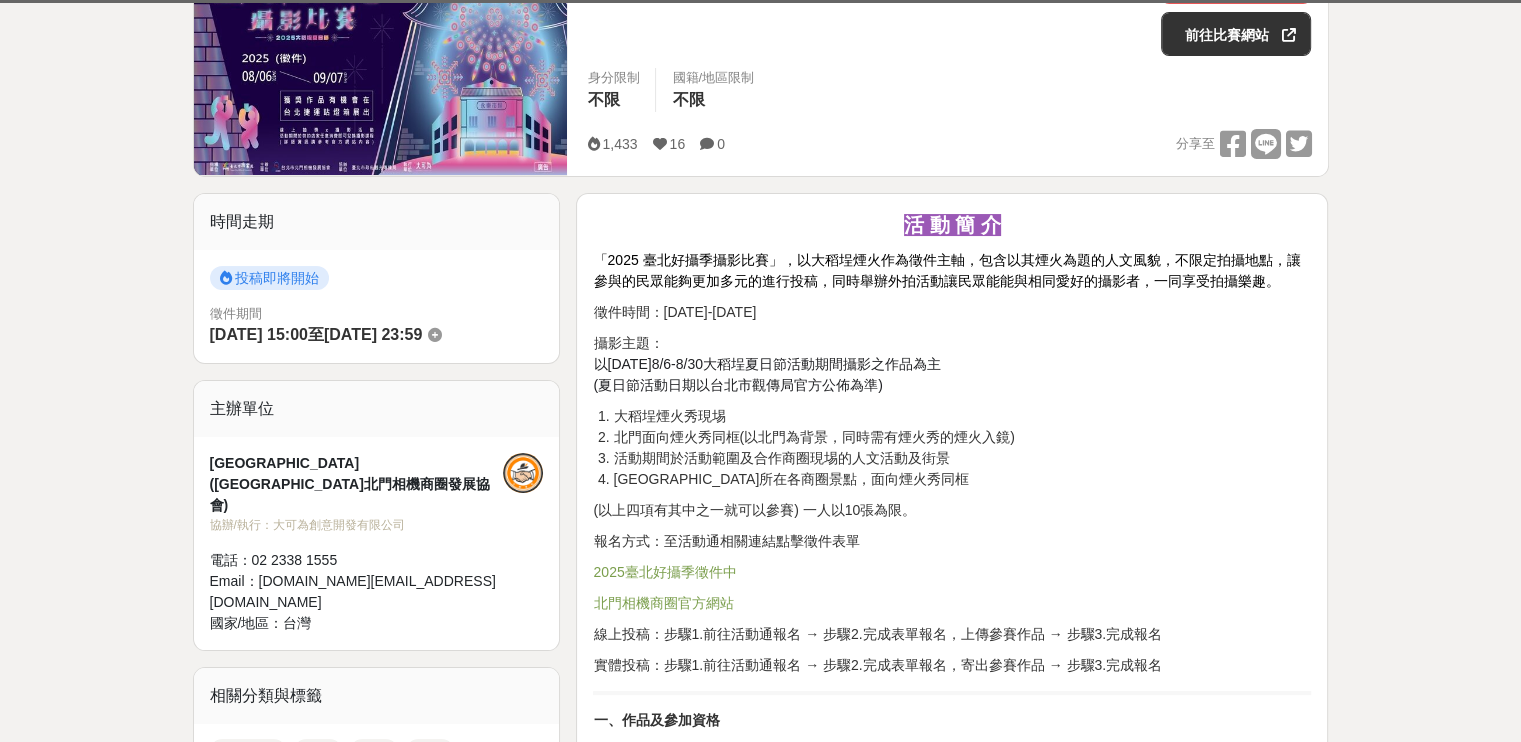 scroll, scrollTop: 200, scrollLeft: 0, axis: vertical 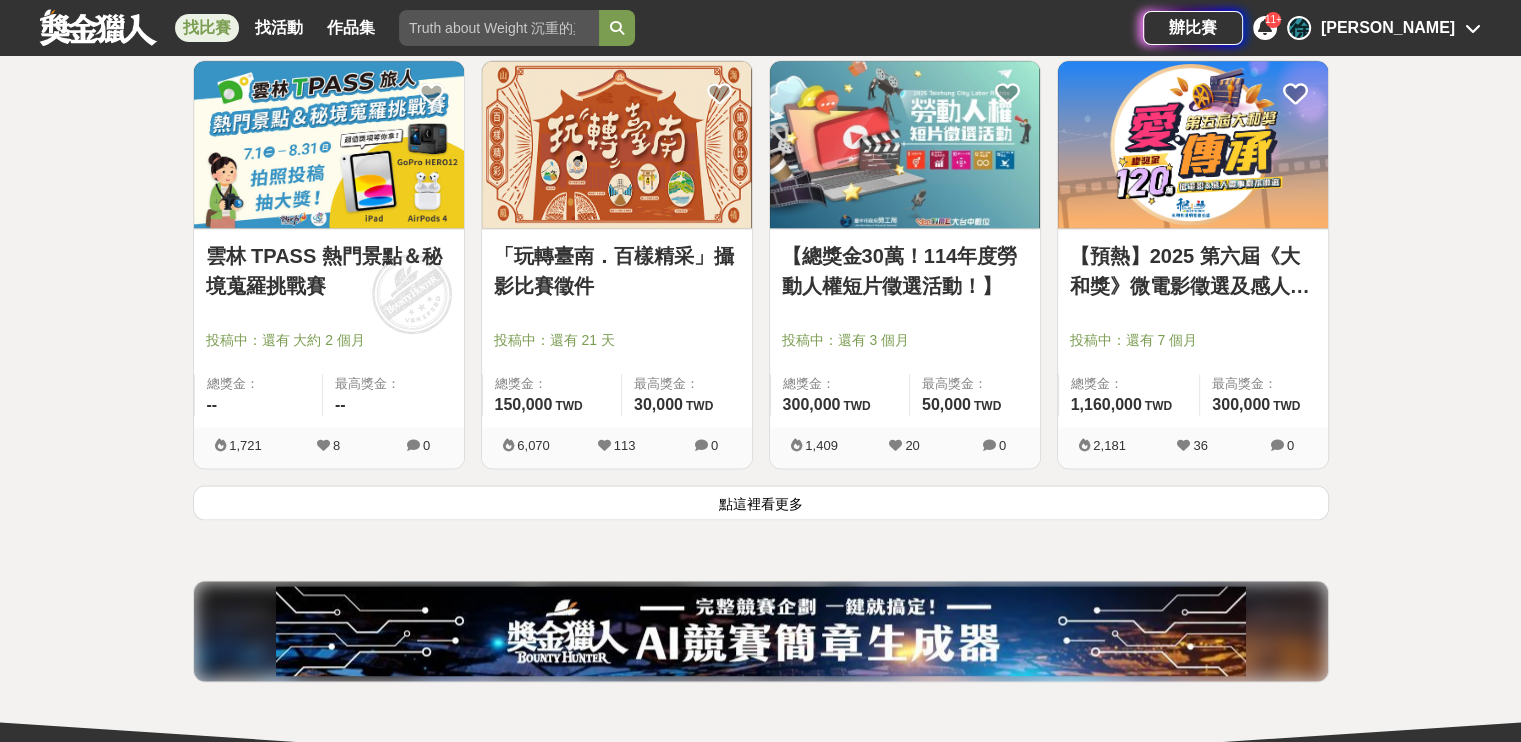 click on "點這裡看更多" at bounding box center [761, 502] 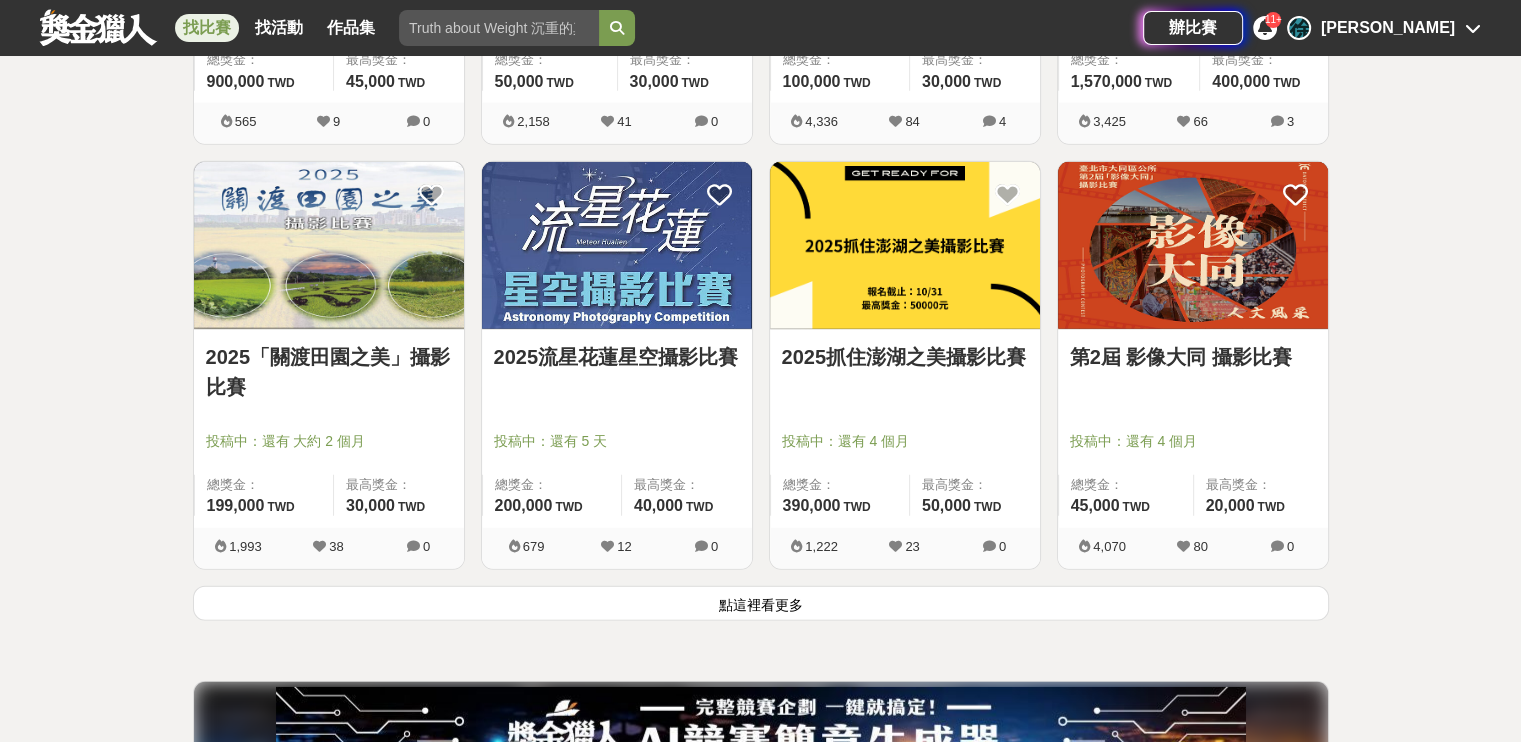 scroll, scrollTop: 5000, scrollLeft: 0, axis: vertical 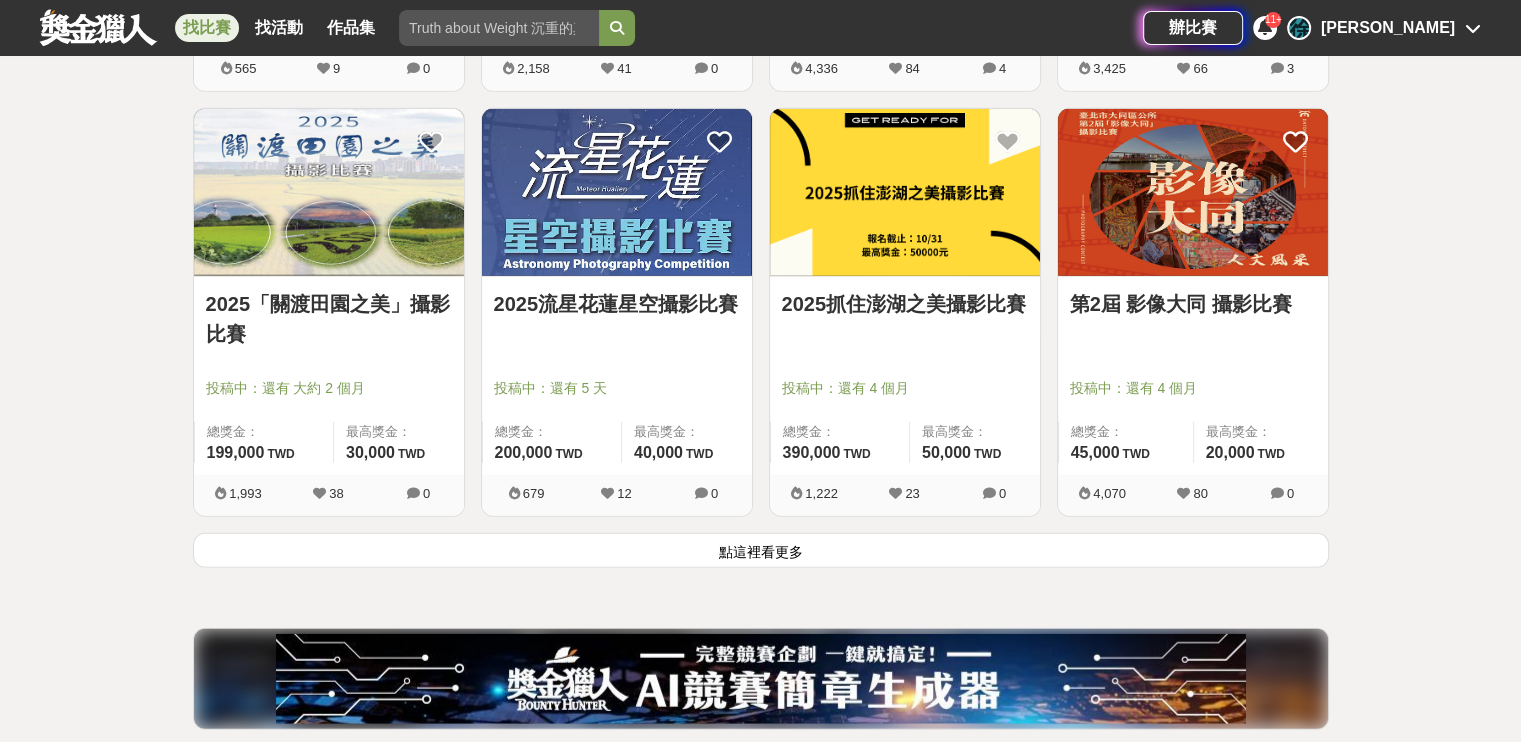 click on "點這裡看更多" at bounding box center (761, 550) 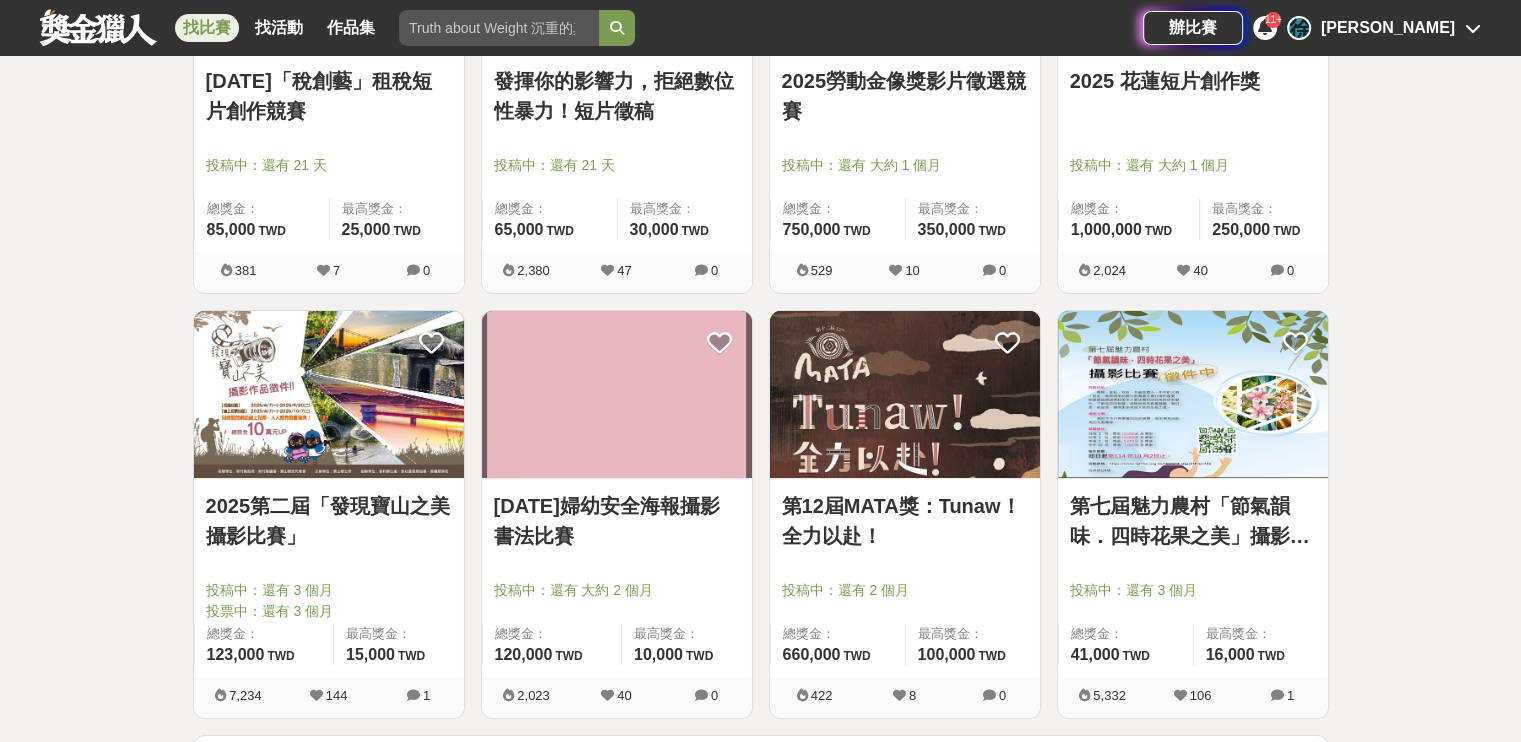 scroll, scrollTop: 7600, scrollLeft: 0, axis: vertical 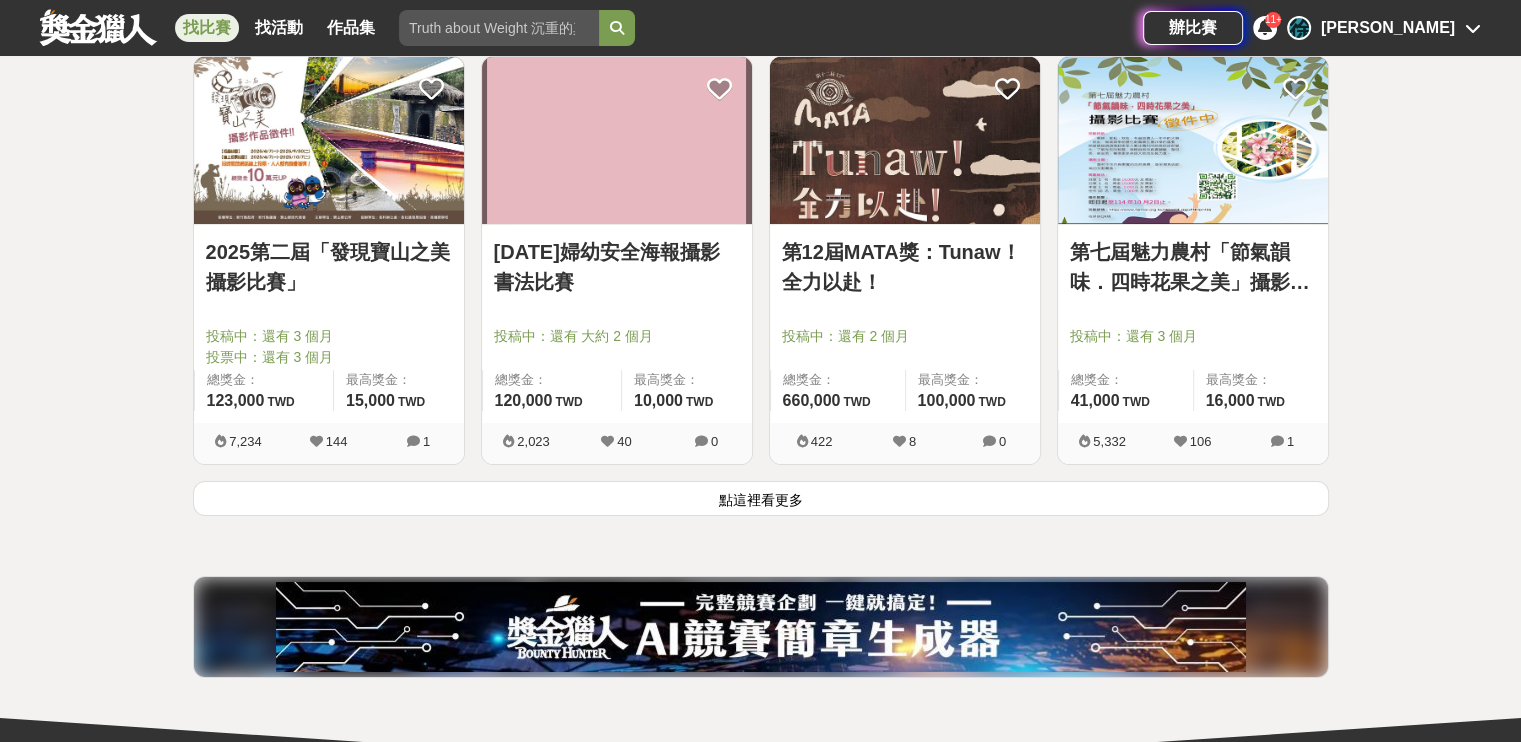 click on "點這裡看更多" at bounding box center [761, 498] 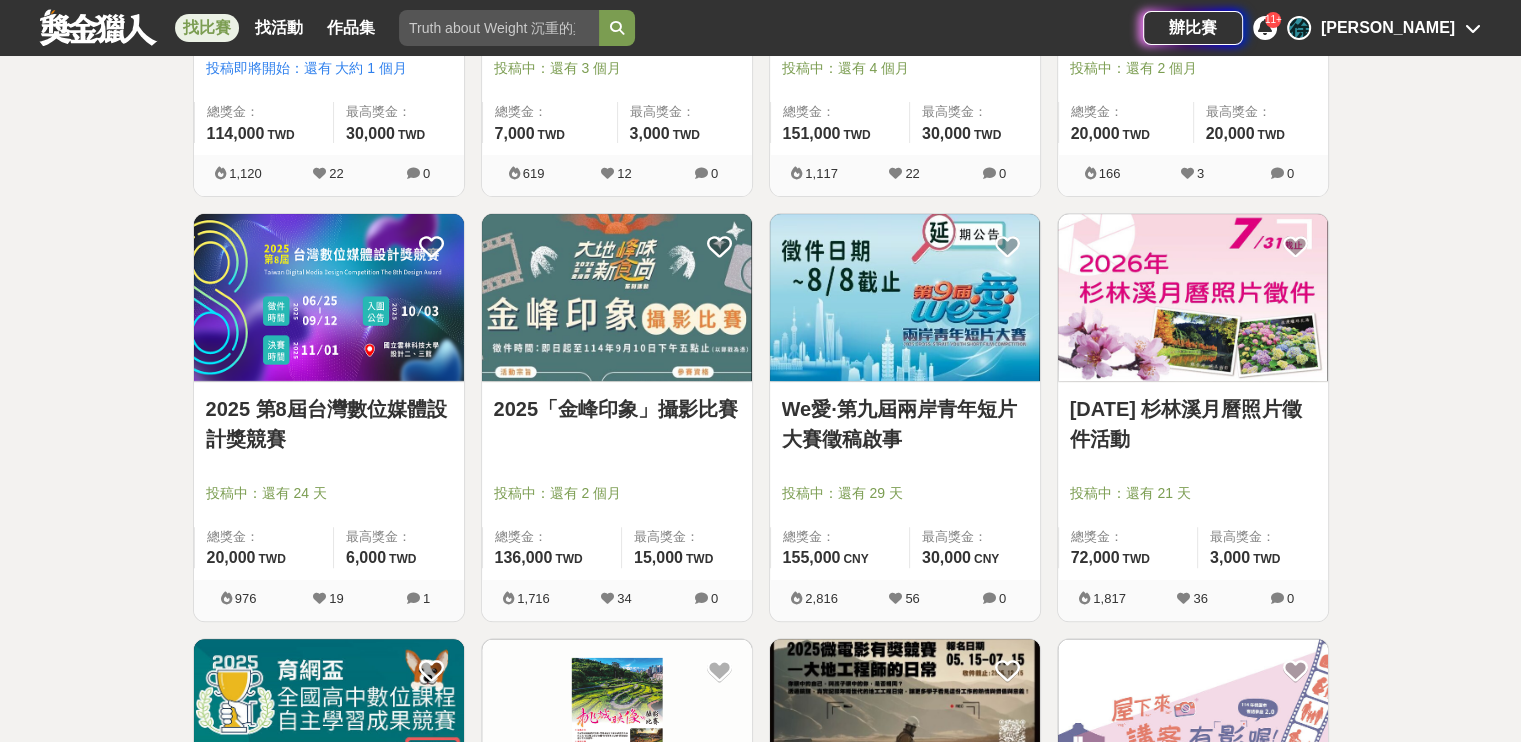 scroll, scrollTop: 8300, scrollLeft: 0, axis: vertical 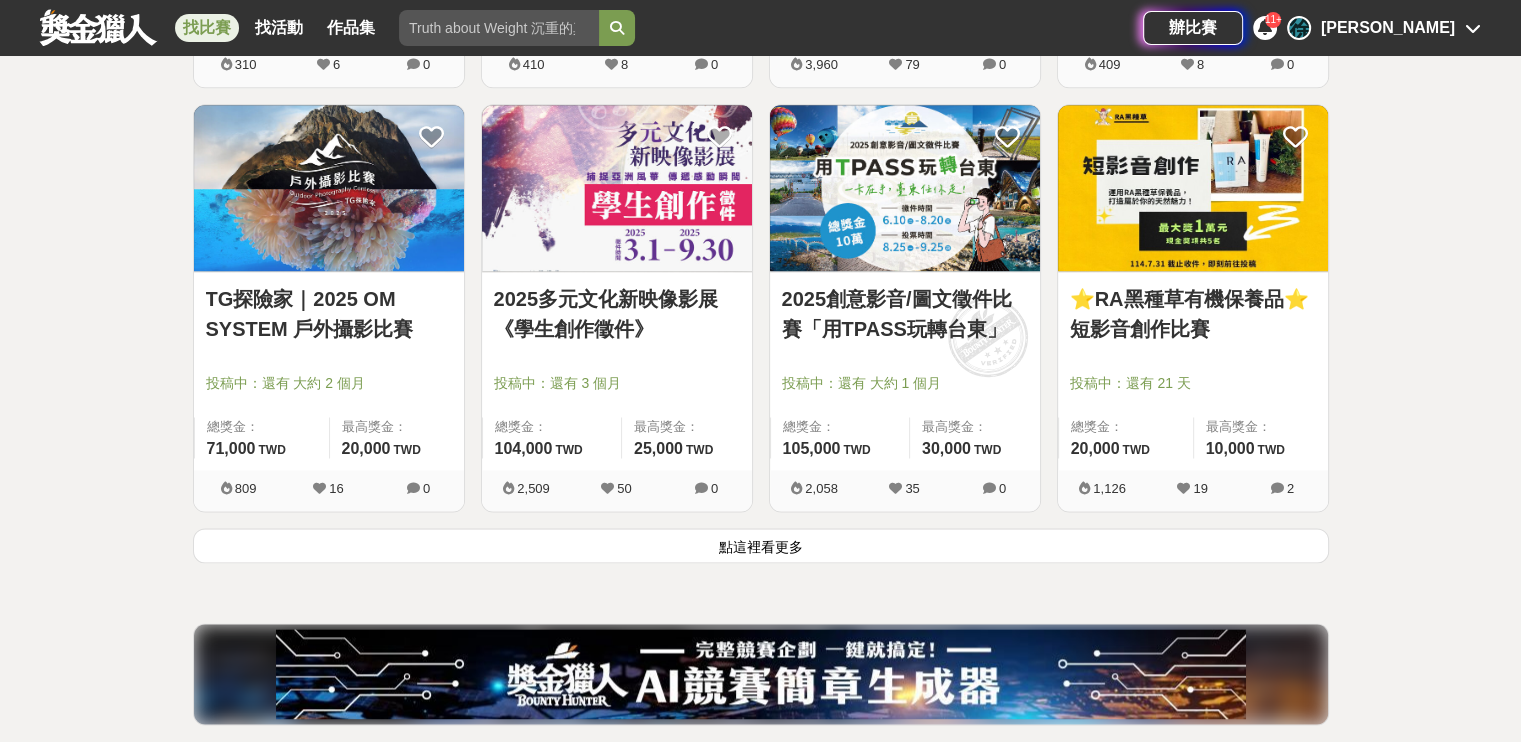 click on "點這裡看更多" at bounding box center (761, 545) 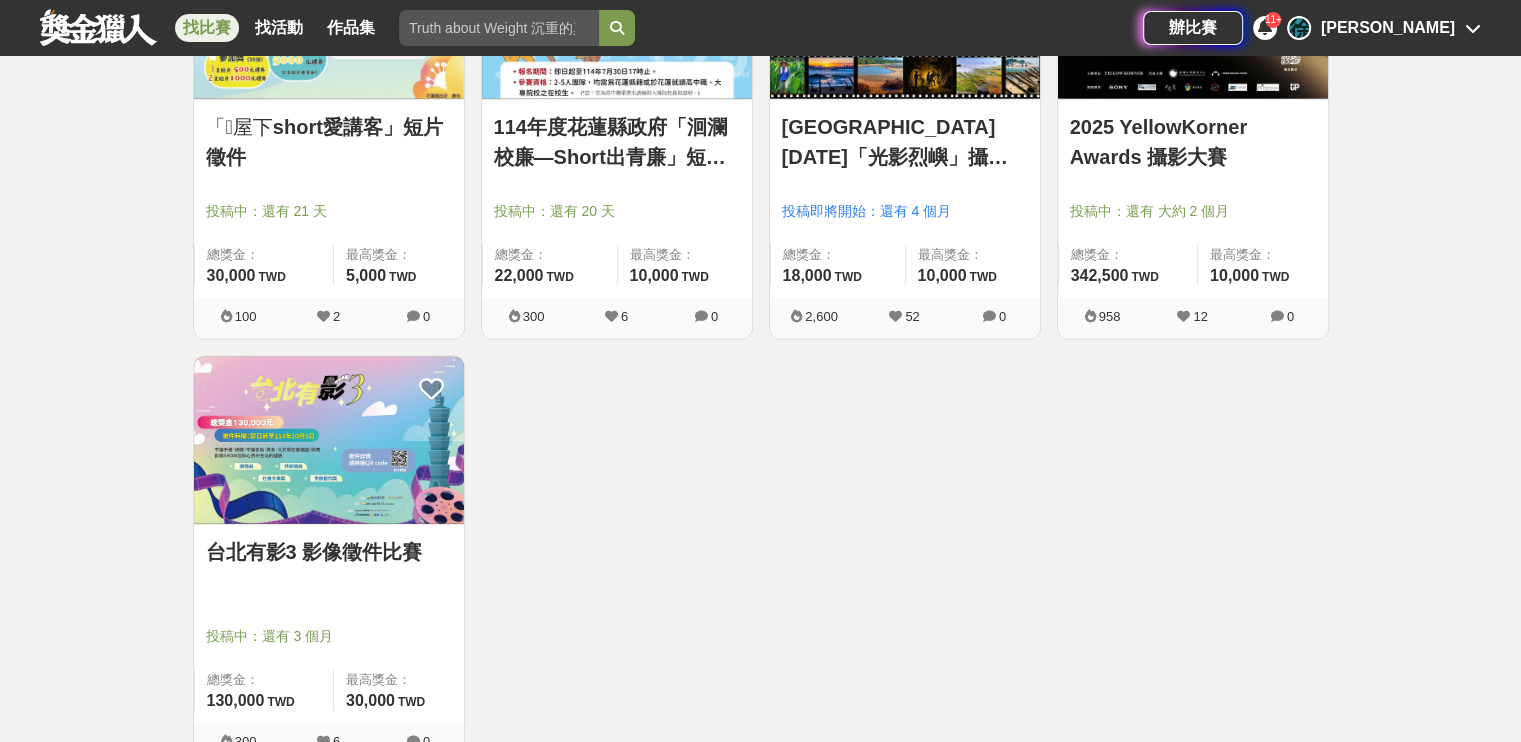 scroll, scrollTop: 12000, scrollLeft: 0, axis: vertical 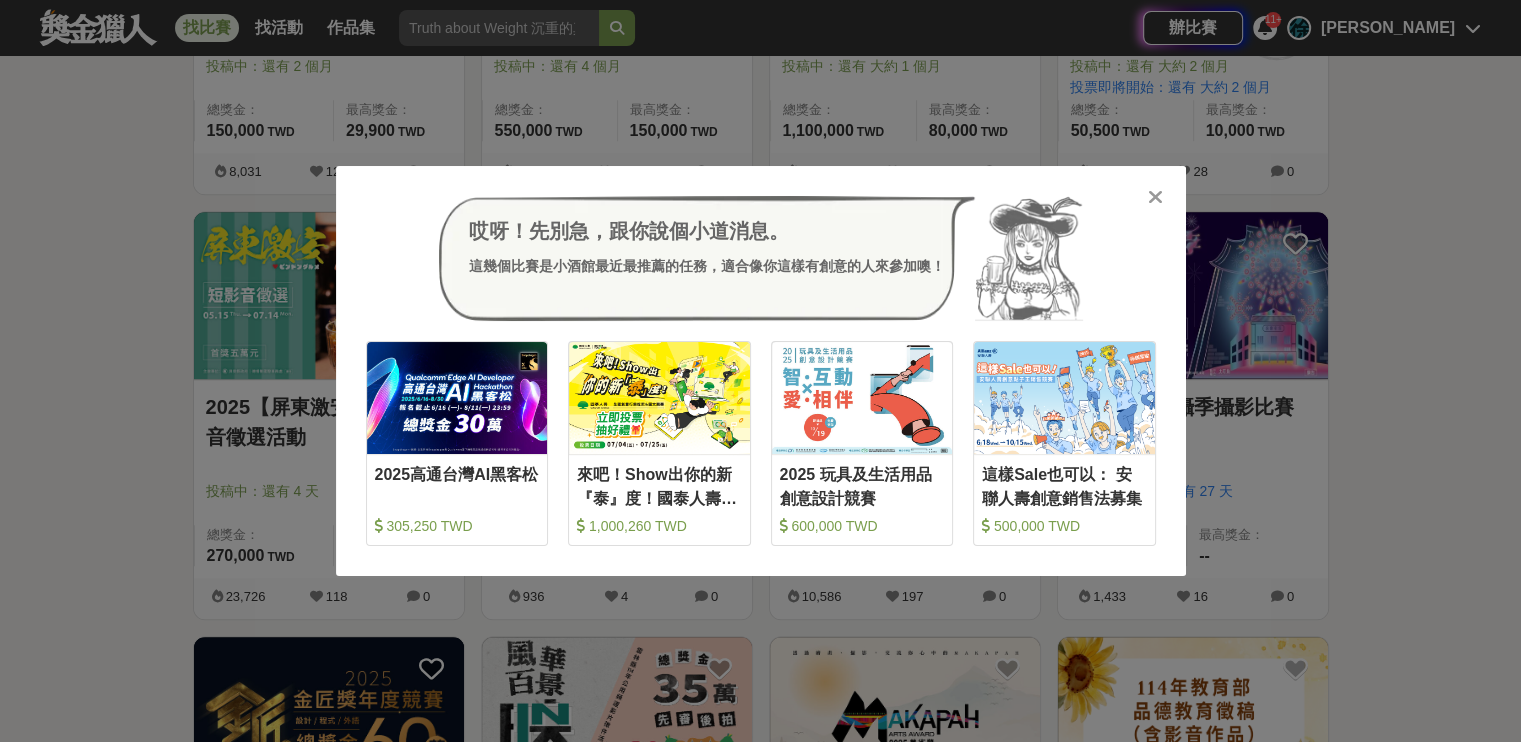 click on "哎呀！先別急，跟你說個小道消息。 這幾個比賽是小酒館最近最推薦的任務，適合像你這樣有創意的人來參加噢！   收藏 2025高通台灣AI黑客松   305,250 TWD   收藏 來吧！Show出你的新『泰』度！國泰人壽全國創意行銷提案&圖文競賽   1,000,260 TWD   收藏 2025 玩具及生活用品創意設計競賽   600,000 TWD   收藏 這樣Sale也可以： 安聯人壽創意銷售法募集   500,000 TWD" at bounding box center [760, 371] 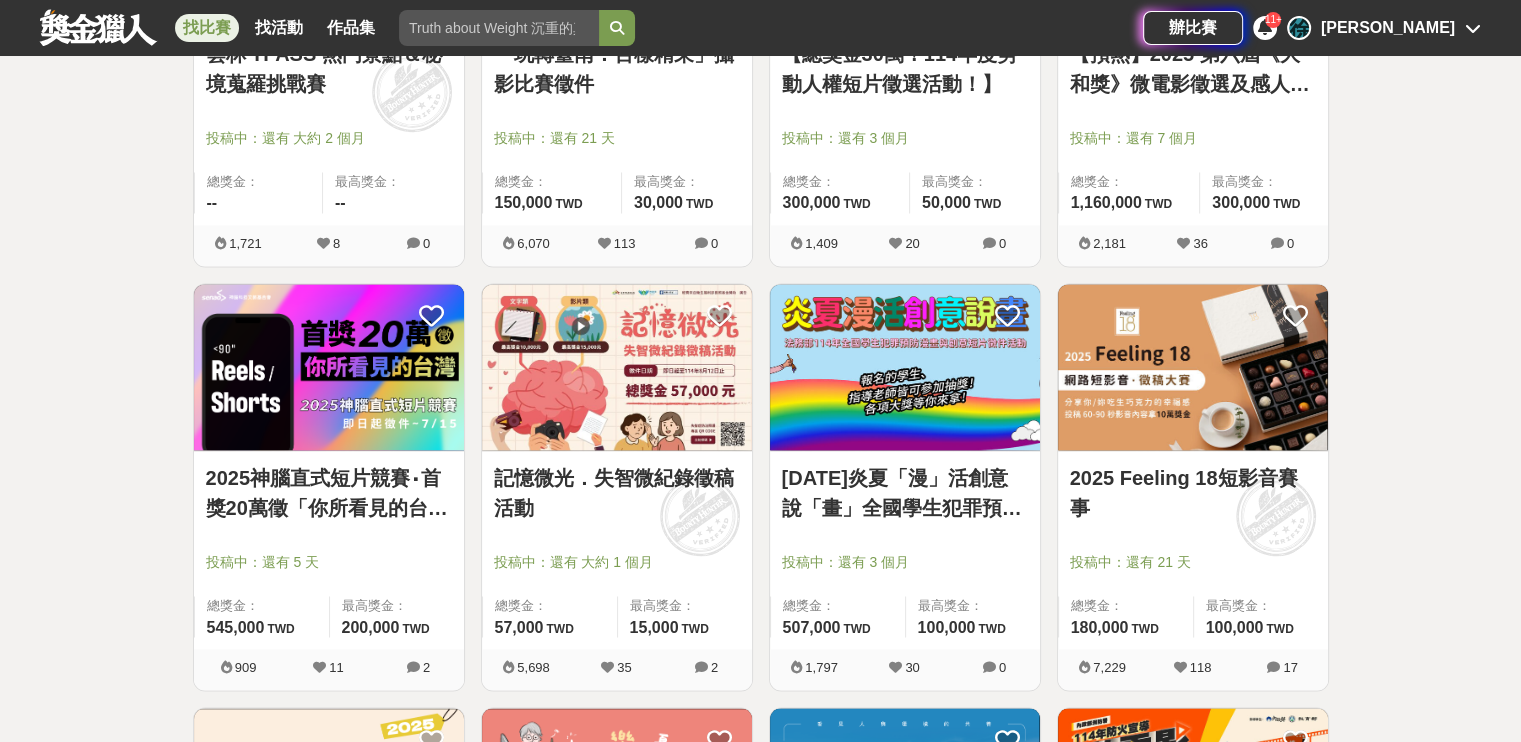 scroll, scrollTop: 2700, scrollLeft: 0, axis: vertical 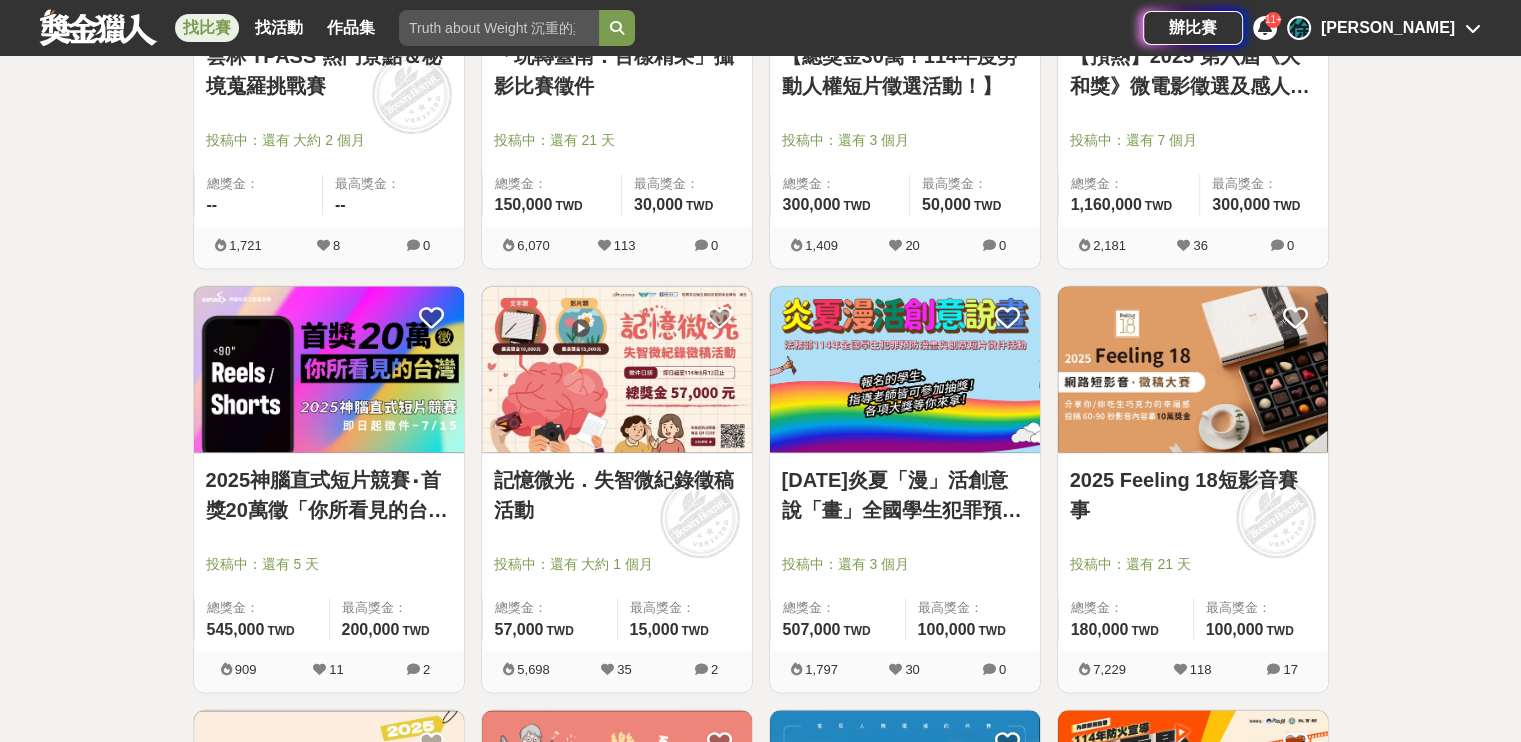 click on "記憶微光．失智微紀錄徵稿活動" at bounding box center [617, 495] 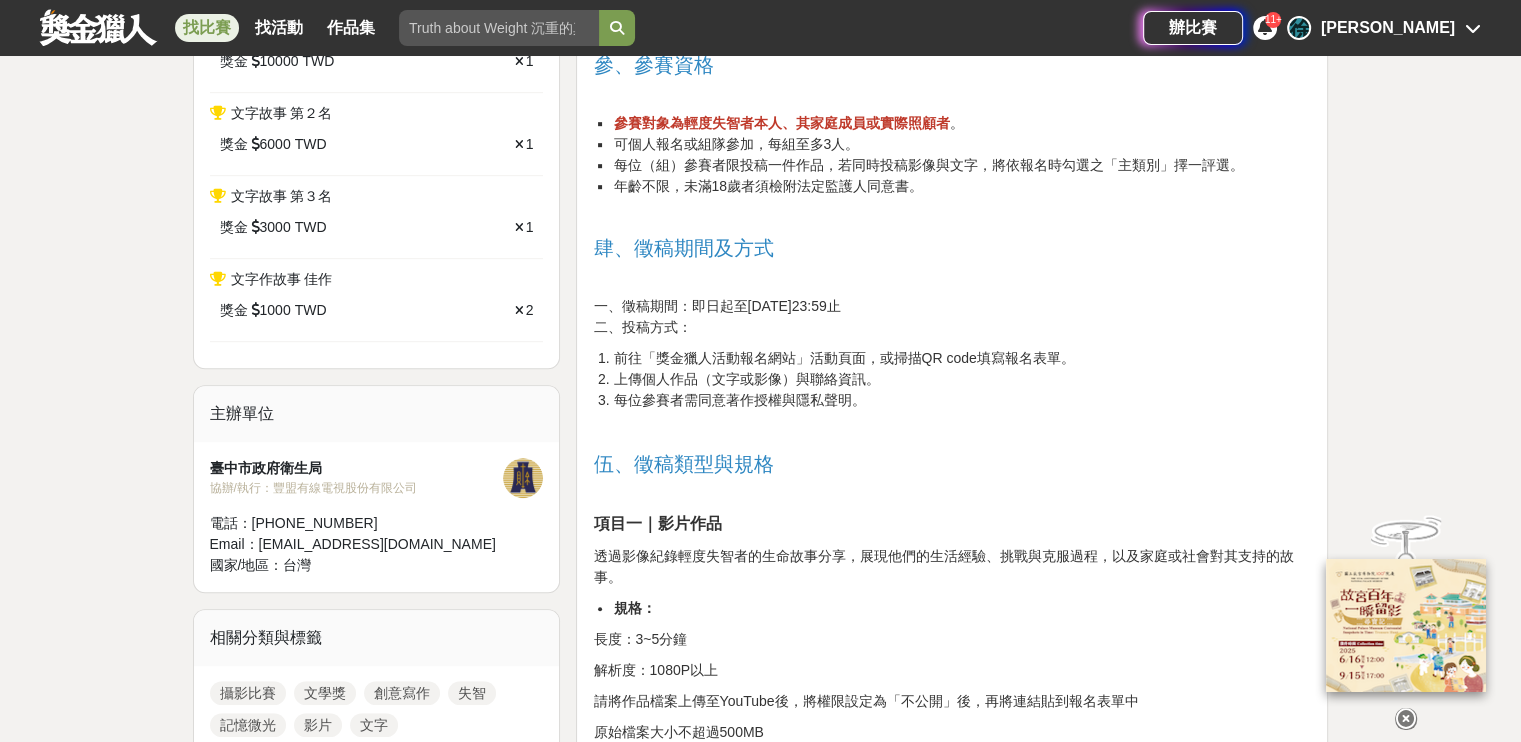 scroll, scrollTop: 1300, scrollLeft: 0, axis: vertical 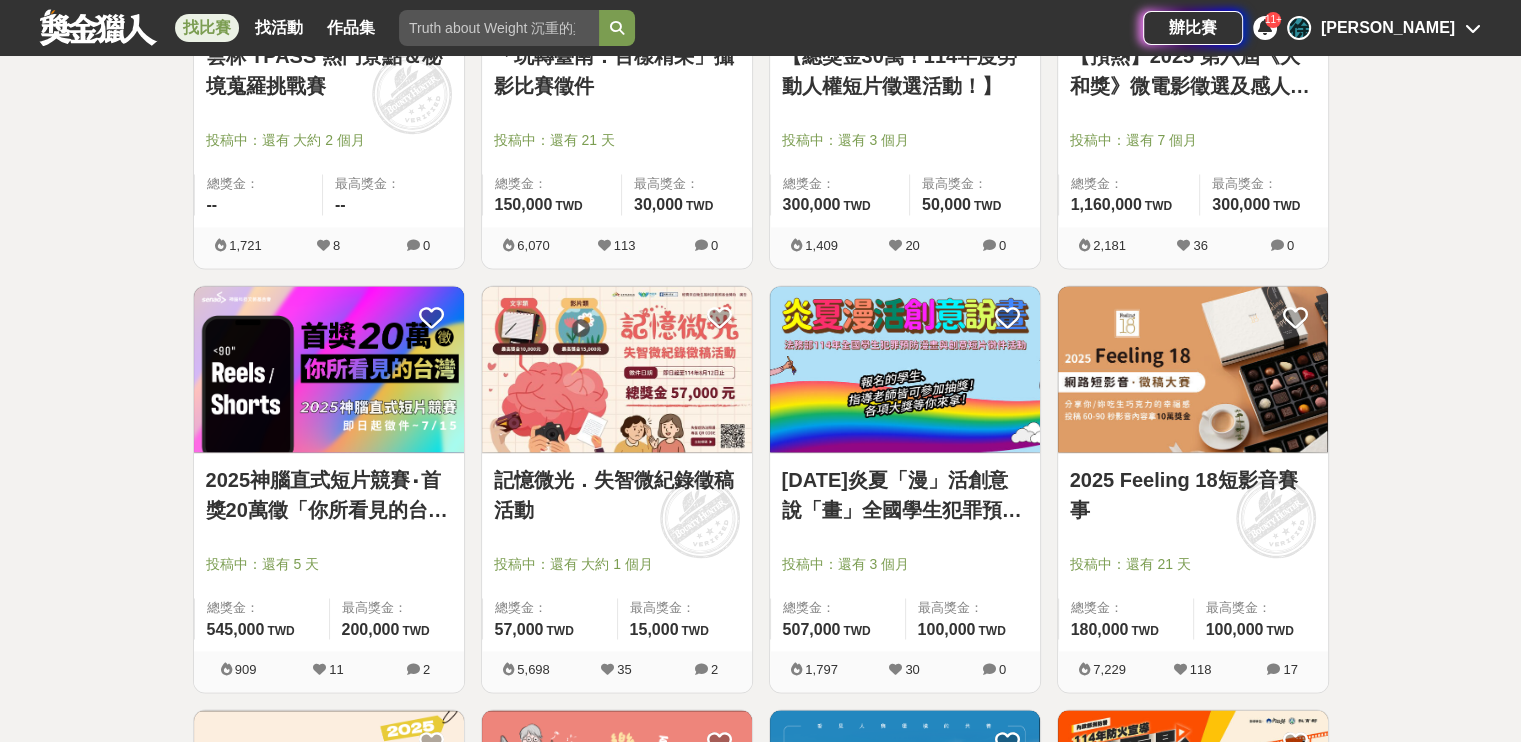 click on "114年炎夏「漫」活創意說「畫」全國學生犯罪預防漫畫與創意短片徵件" at bounding box center (905, 495) 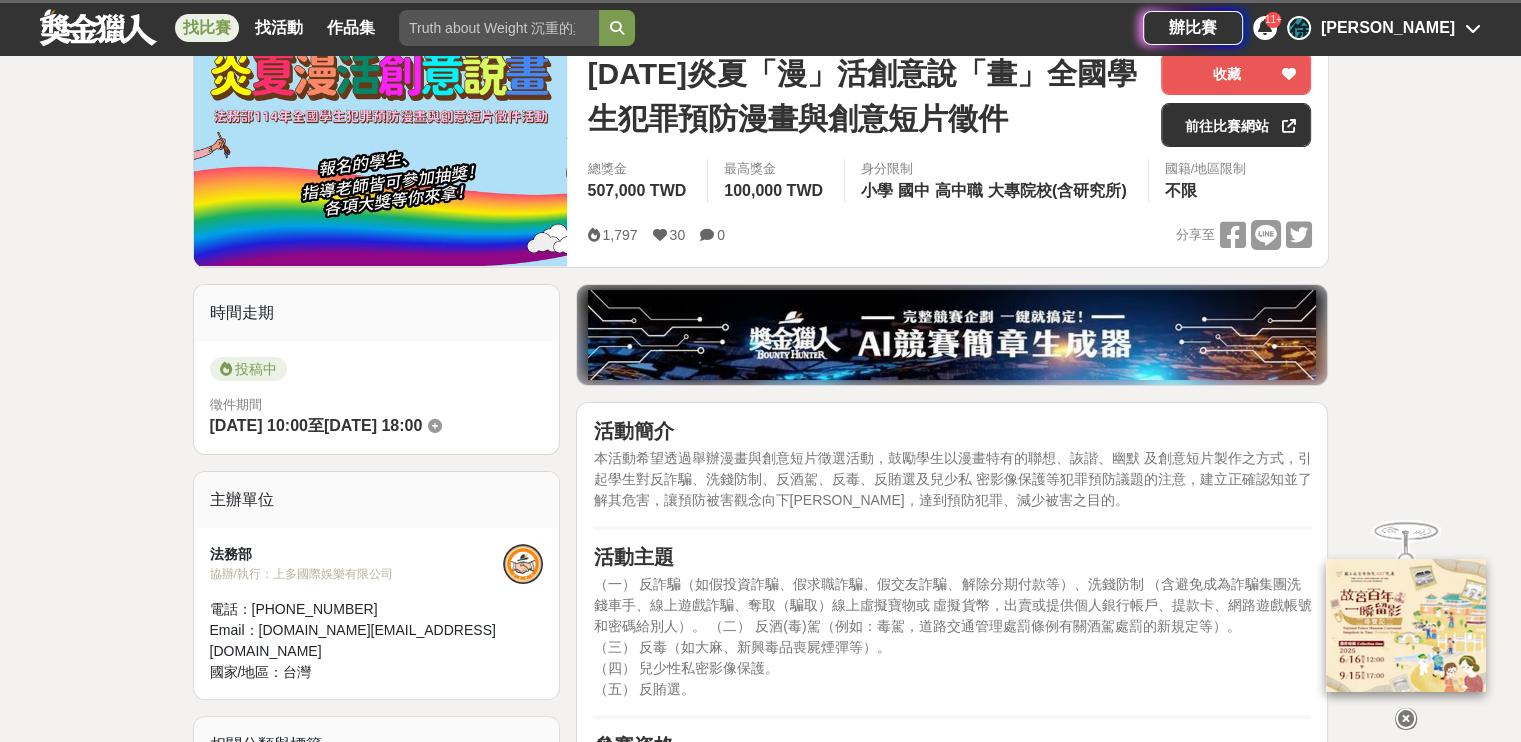 scroll, scrollTop: 600, scrollLeft: 0, axis: vertical 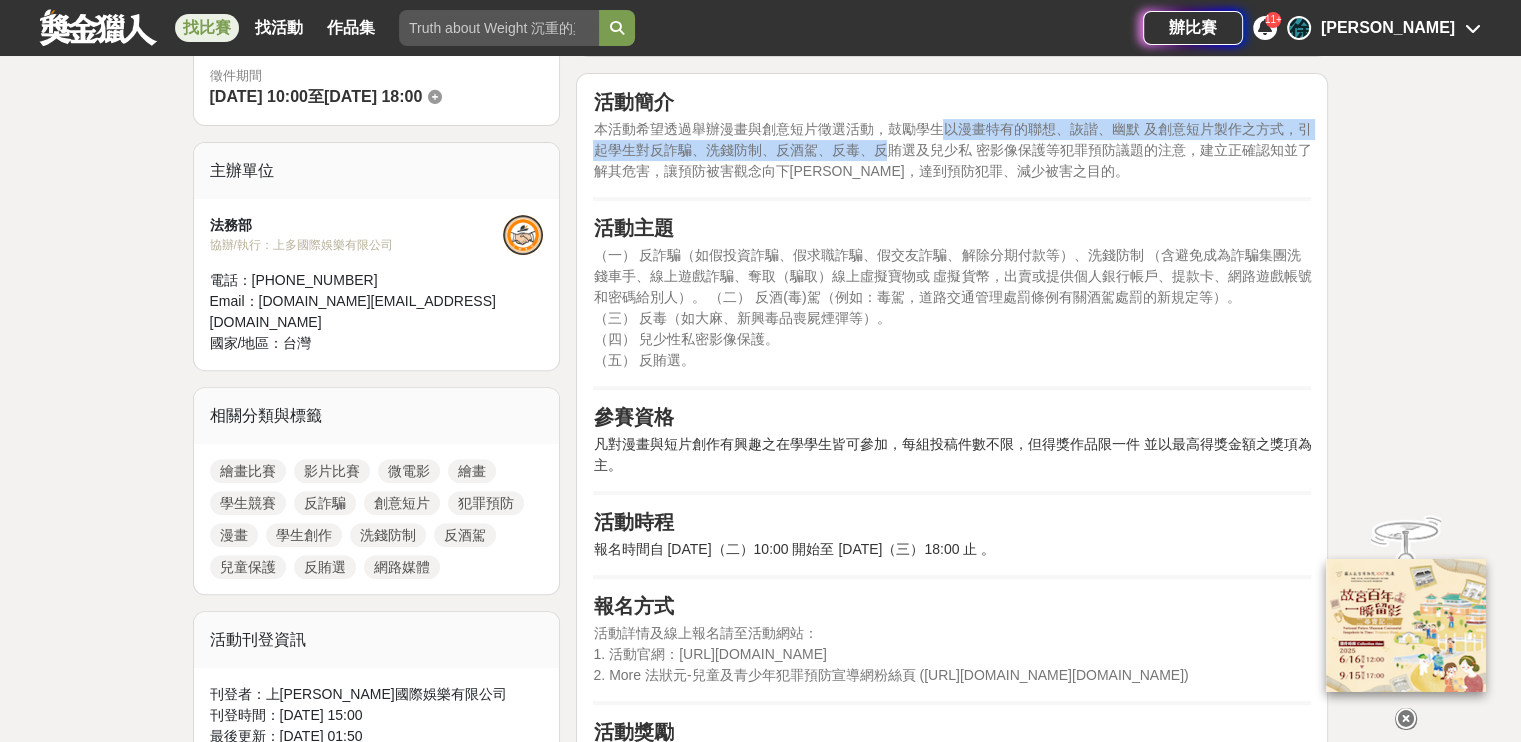 drag, startPoint x: 935, startPoint y: 127, endPoint x: 872, endPoint y: 155, distance: 68.942 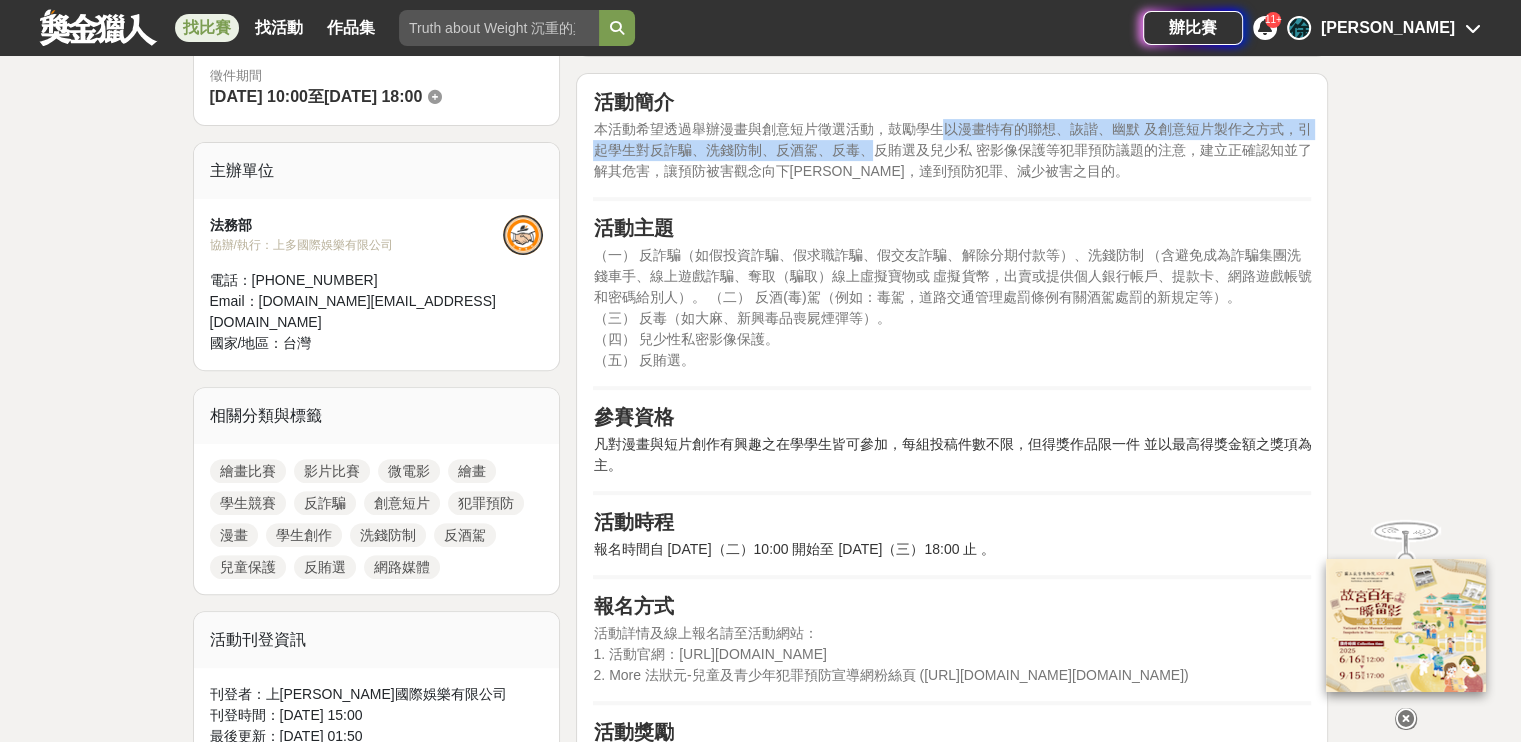 click on "本活動希望透過舉辦漫畫與創意短片徵選活動，鼓勵學生以漫畫特有的聯想、詼諧、幽默 及創意短片製作之方式，引起學生對反詐騙、洗錢防制、反酒駕、反毒、反賄選及兒少私 密影像保護等犯罪預防議題的注意，建立正確認知並了解其危害，讓預防被害觀念向下扎 根，達到預防犯罪、減少被害之目的。" at bounding box center (952, 150) 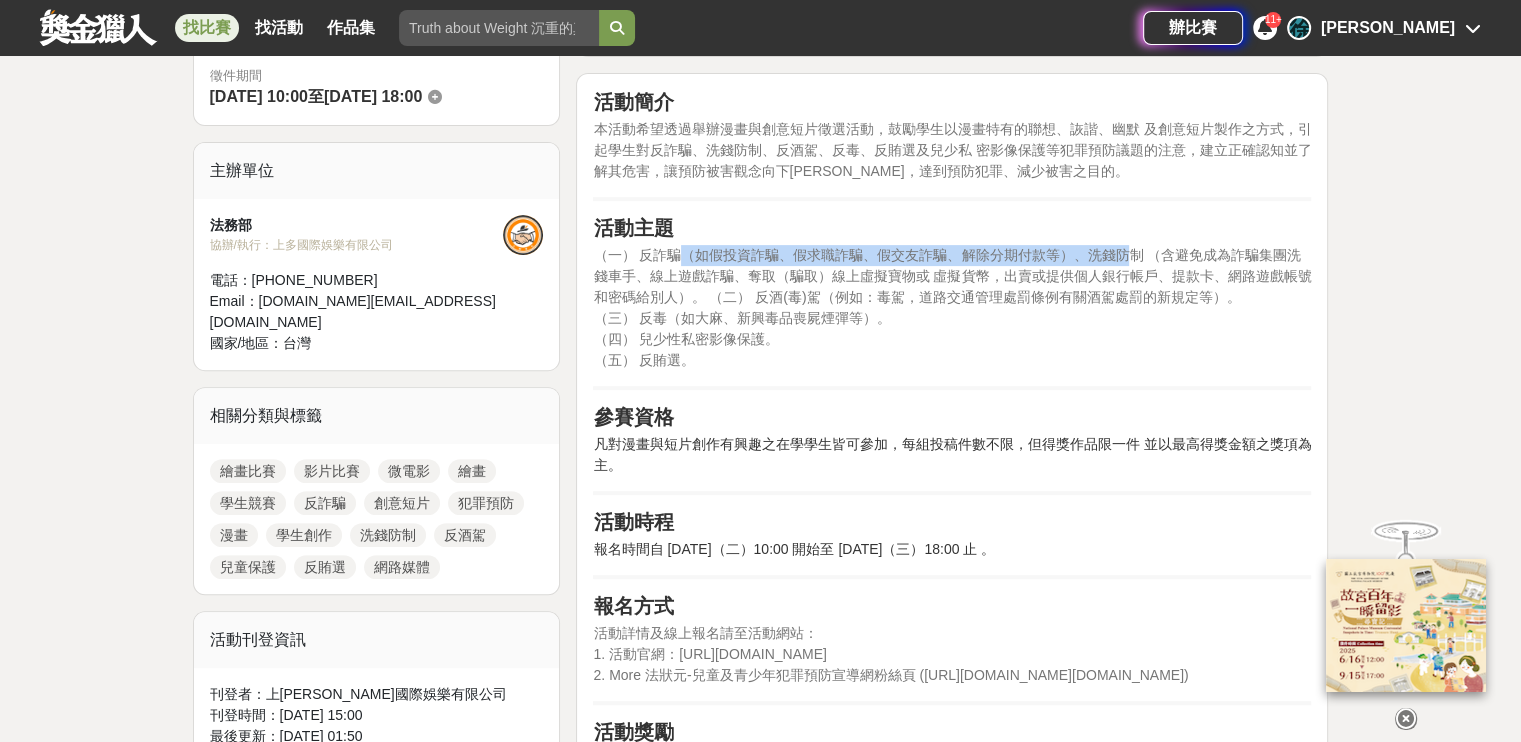 drag, startPoint x: 680, startPoint y: 248, endPoint x: 1119, endPoint y: 252, distance: 439.01822 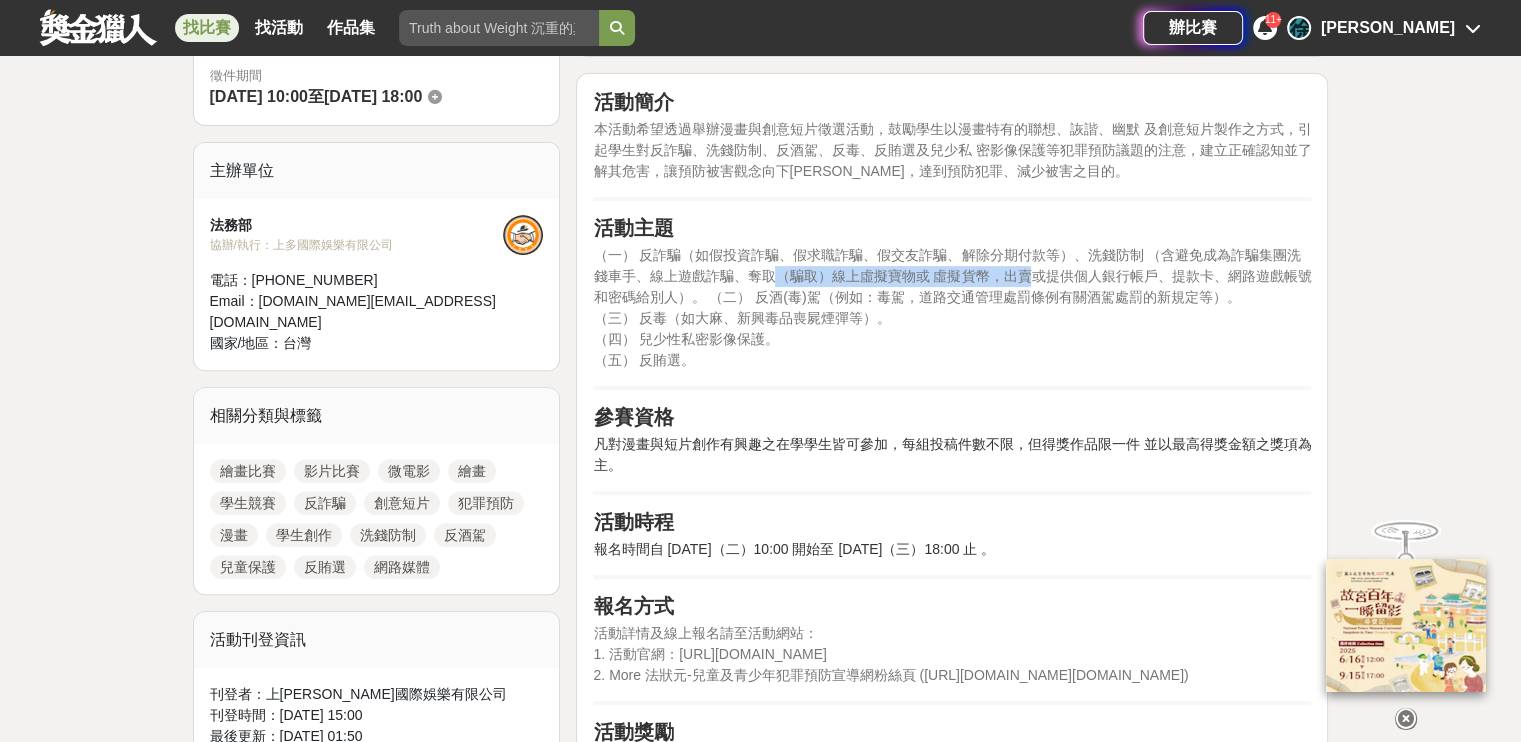 drag, startPoint x: 760, startPoint y: 279, endPoint x: 1009, endPoint y: 279, distance: 249 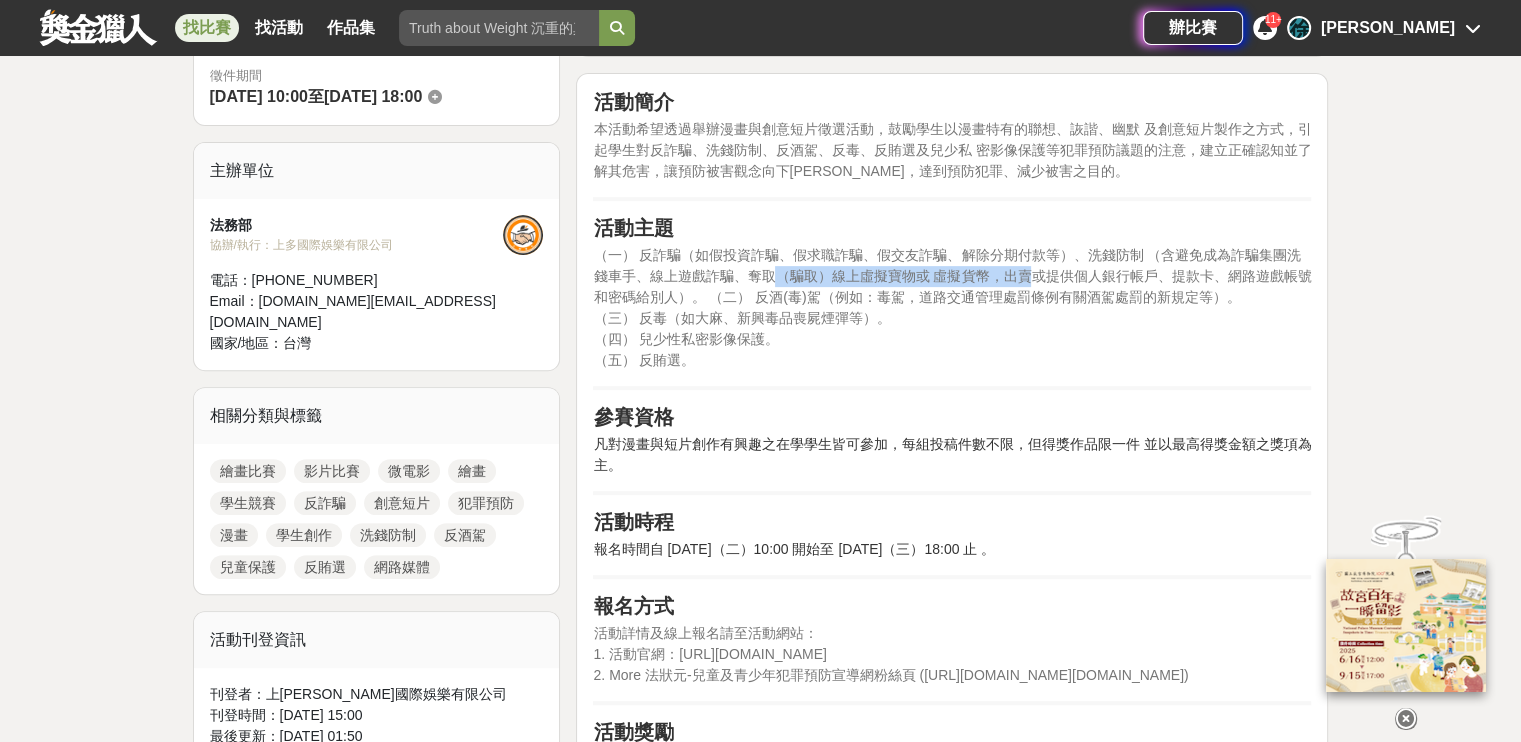 click on "（一） 反詐騙（如假投資詐騙、假求職詐騙、假交友詐騙、解除分期付款等）、洗錢防制 （含避免成為詐騙集團洗錢車手、線上遊戲詐騙、奪取（騙取）線上虛擬寶物或 虛擬貨幣，出賣或提供個人銀行帳戶、提款卡、網路遊戲帳號和密碼給別人）。 （二） 反酒(毒)駕（例如：毒駕，道路交通管理處罰條例有關酒駕處罰的新規定等）。" at bounding box center (952, 276) 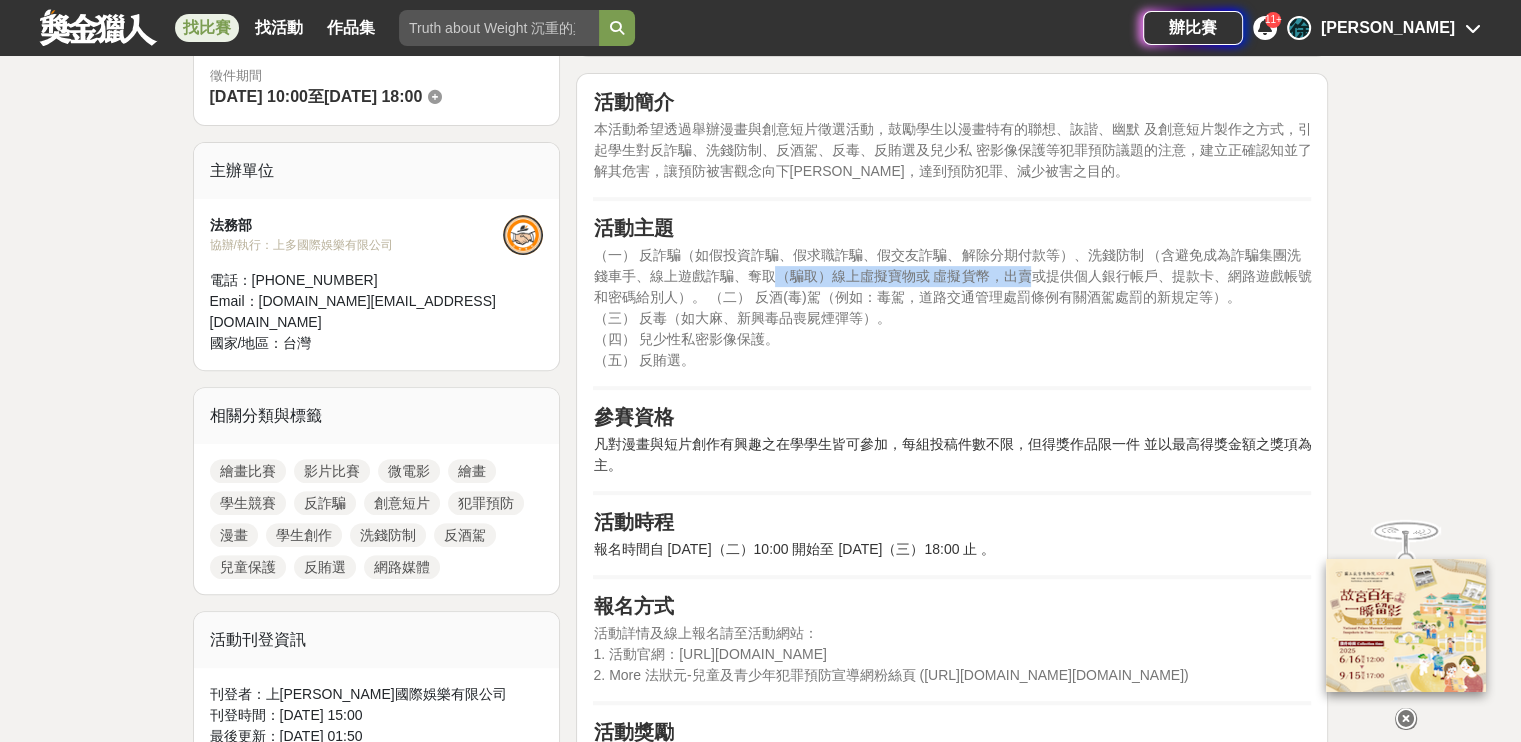 click on "（一） 反詐騙（如假投資詐騙、假求職詐騙、假交友詐騙、解除分期付款等）、洗錢防制 （含避免成為詐騙集團洗錢車手、線上遊戲詐騙、奪取（騙取）線上虛擬寶物或 虛擬貨幣，出賣或提供個人銀行帳戶、提款卡、網路遊戲帳號和密碼給別人）。 （二） 反酒(毒)駕（例如：毒駕，道路交通管理處罰條例有關酒駕處罰的新規定等）。" at bounding box center (952, 276) 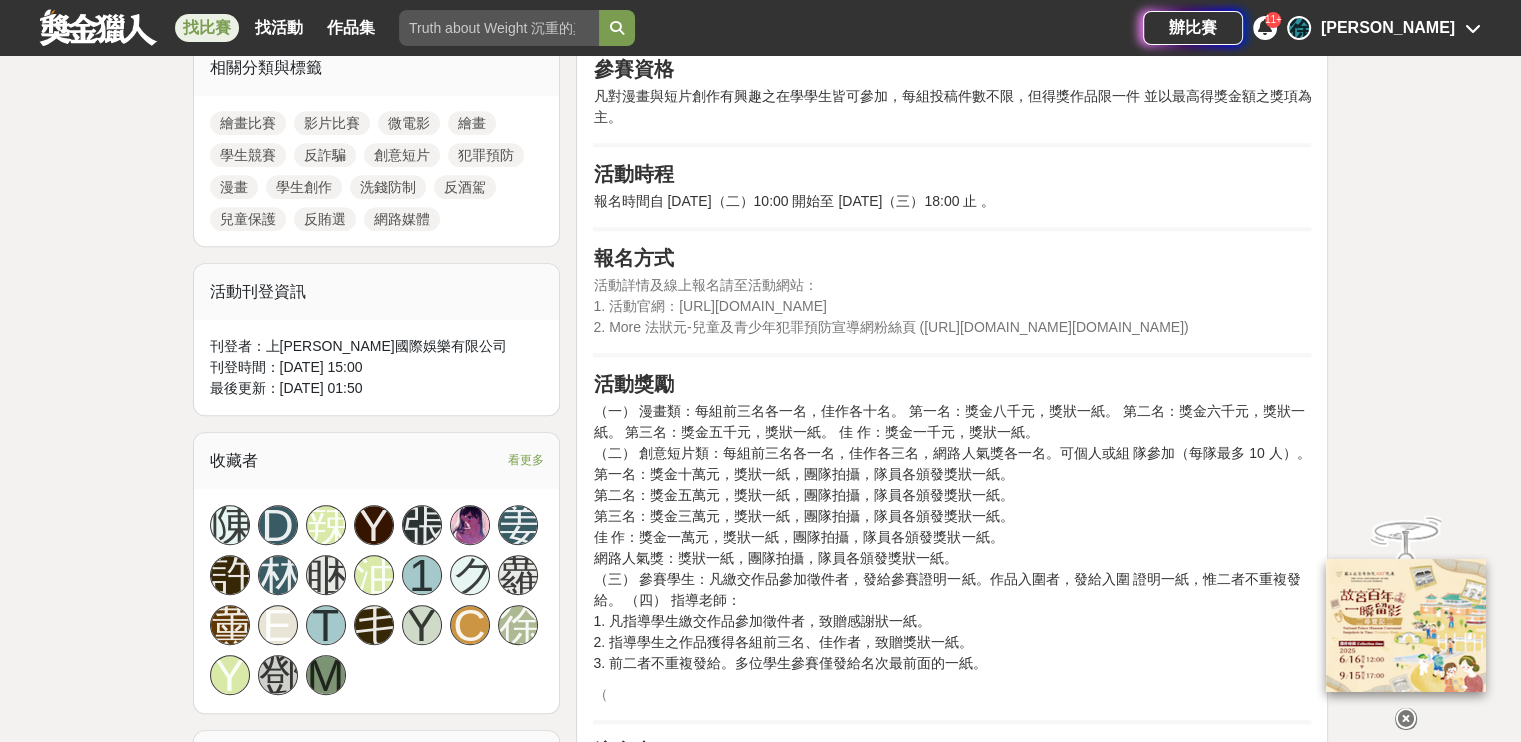 scroll, scrollTop: 1000, scrollLeft: 0, axis: vertical 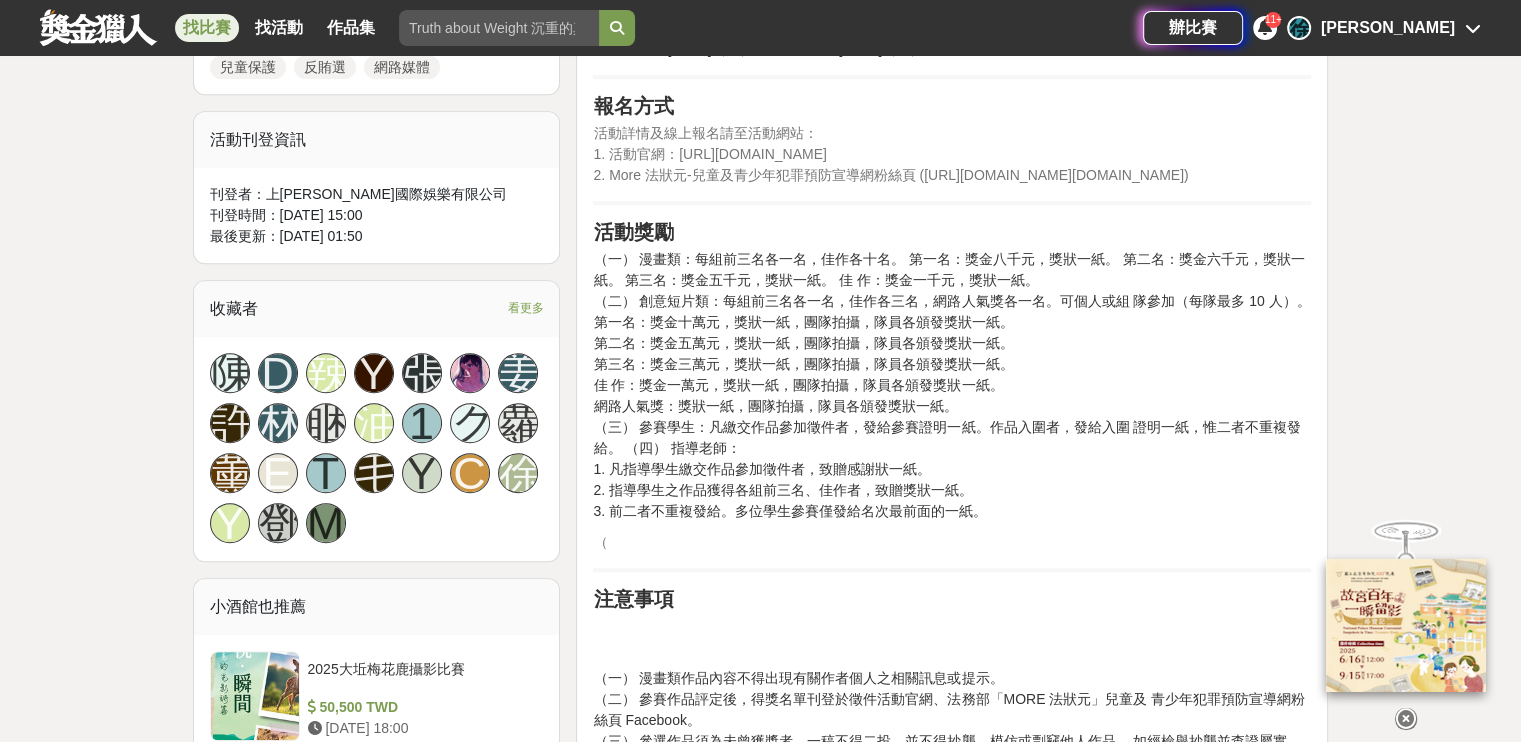 click on "（一） 漫畫類：每組前三名各一名，佳作各十名。 第一名：獎金八千元，獎狀一紙。 第二名：獎金六千元，獎狀一紙。 第三名：獎金五千元，獎狀一紙。 佳 作：獎金一千元，獎狀一紙。  （二） 創意短片類：每組前三名各一名，佳作各三名，網路人氣獎各一名。可個人或組 隊參加（每隊最多 10 人）。                第一名：獎金十萬元，獎狀一紙，團隊拍攝，隊員各頒發獎狀一紙。                第二名：獎金五萬元，獎狀一紙，團隊拍攝，隊員各頒發獎狀一紙。                第三名：獎金三萬元，獎狀一紙，團隊拍攝，隊員各頒發獎狀一紙。                 佳 作：獎金一萬元，獎狀一紙，團隊拍攝，隊員各頒發獎狀一紙。                網路人氣獎：獎狀一紙，團隊拍攝，隊員各頒發獎狀一紙。" at bounding box center (952, 385) 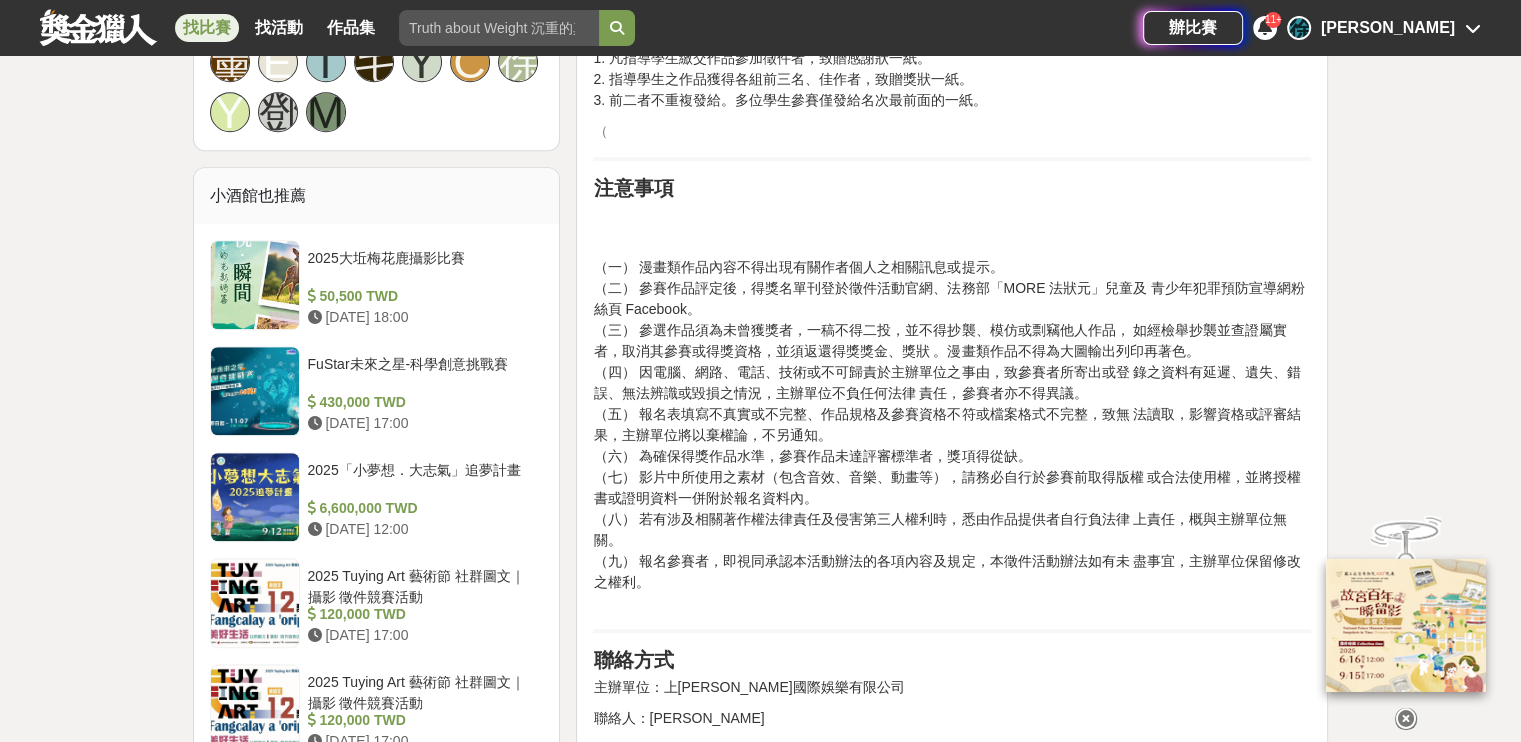 scroll, scrollTop: 1800, scrollLeft: 0, axis: vertical 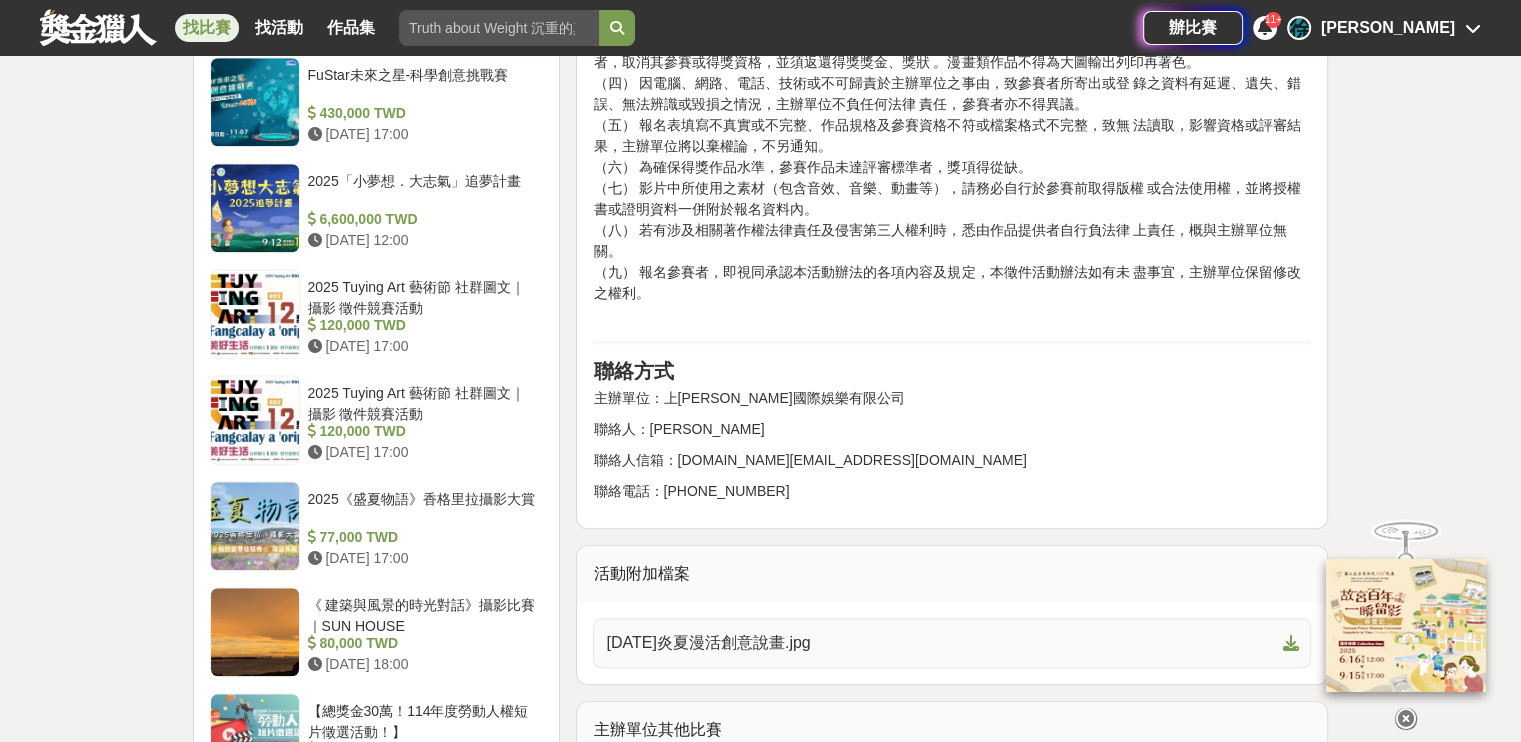 click on "114年炎夏漫活創意說畫.jpg" at bounding box center [940, 643] 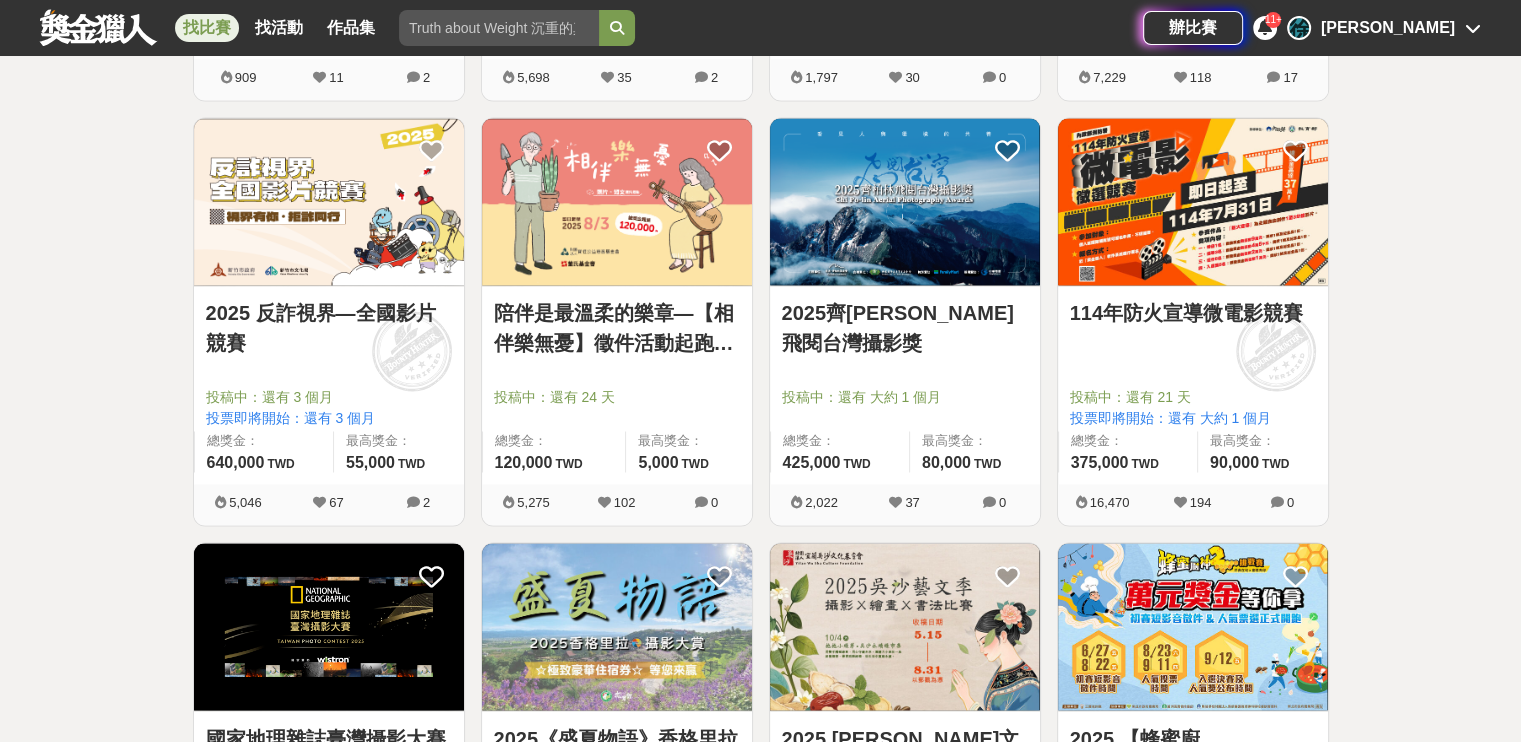 scroll, scrollTop: 3300, scrollLeft: 0, axis: vertical 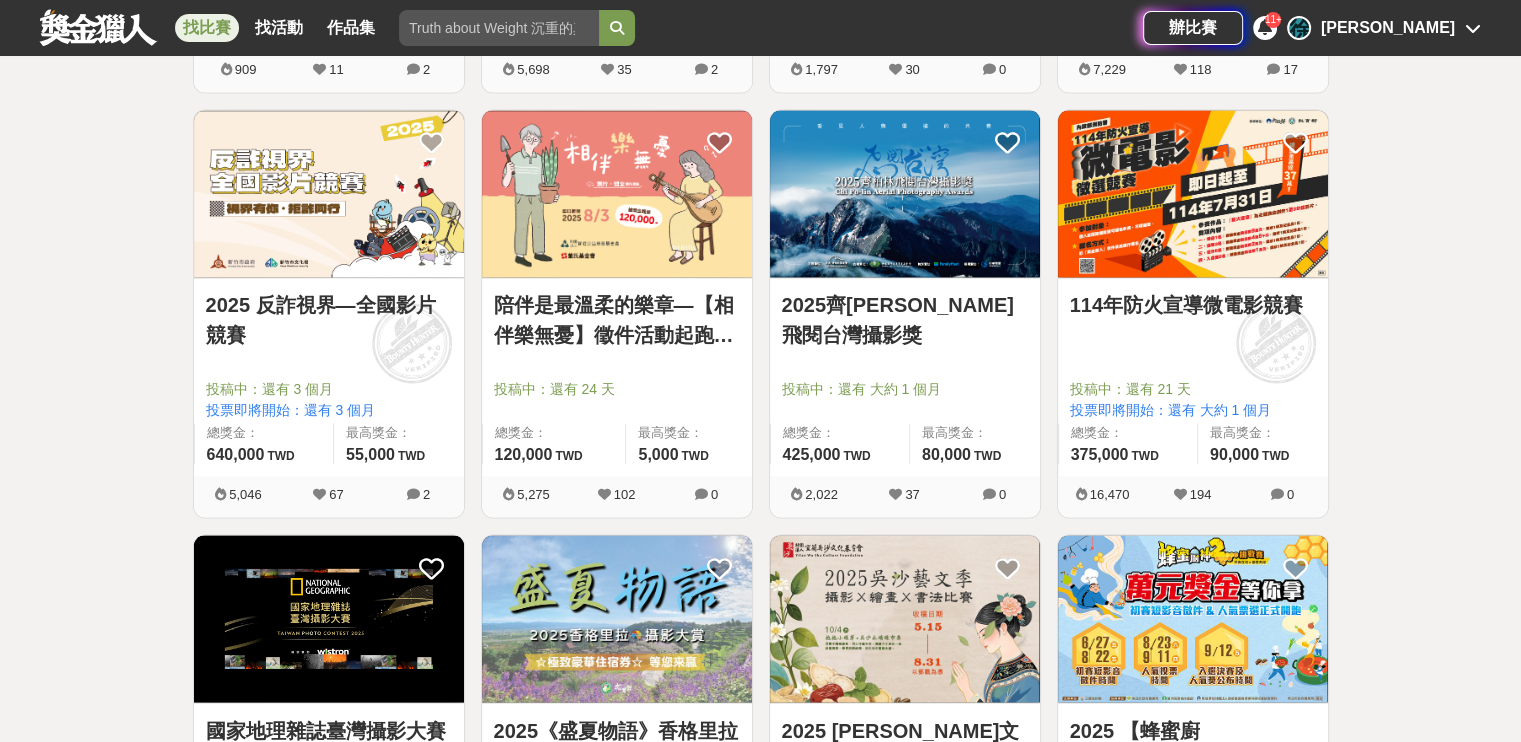 click on "2025 反詐視界—全國影片競賽" at bounding box center [329, 320] 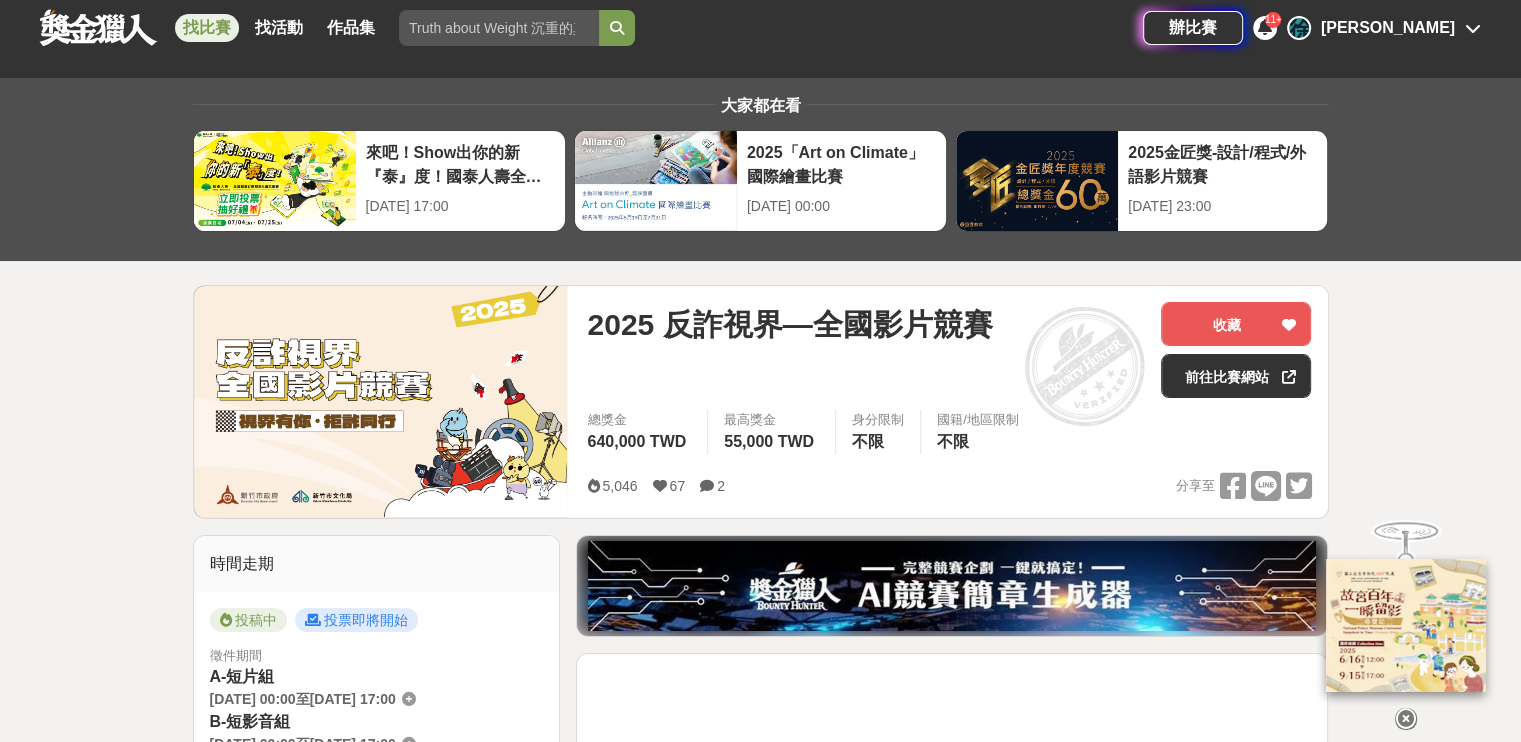 scroll, scrollTop: 0, scrollLeft: 0, axis: both 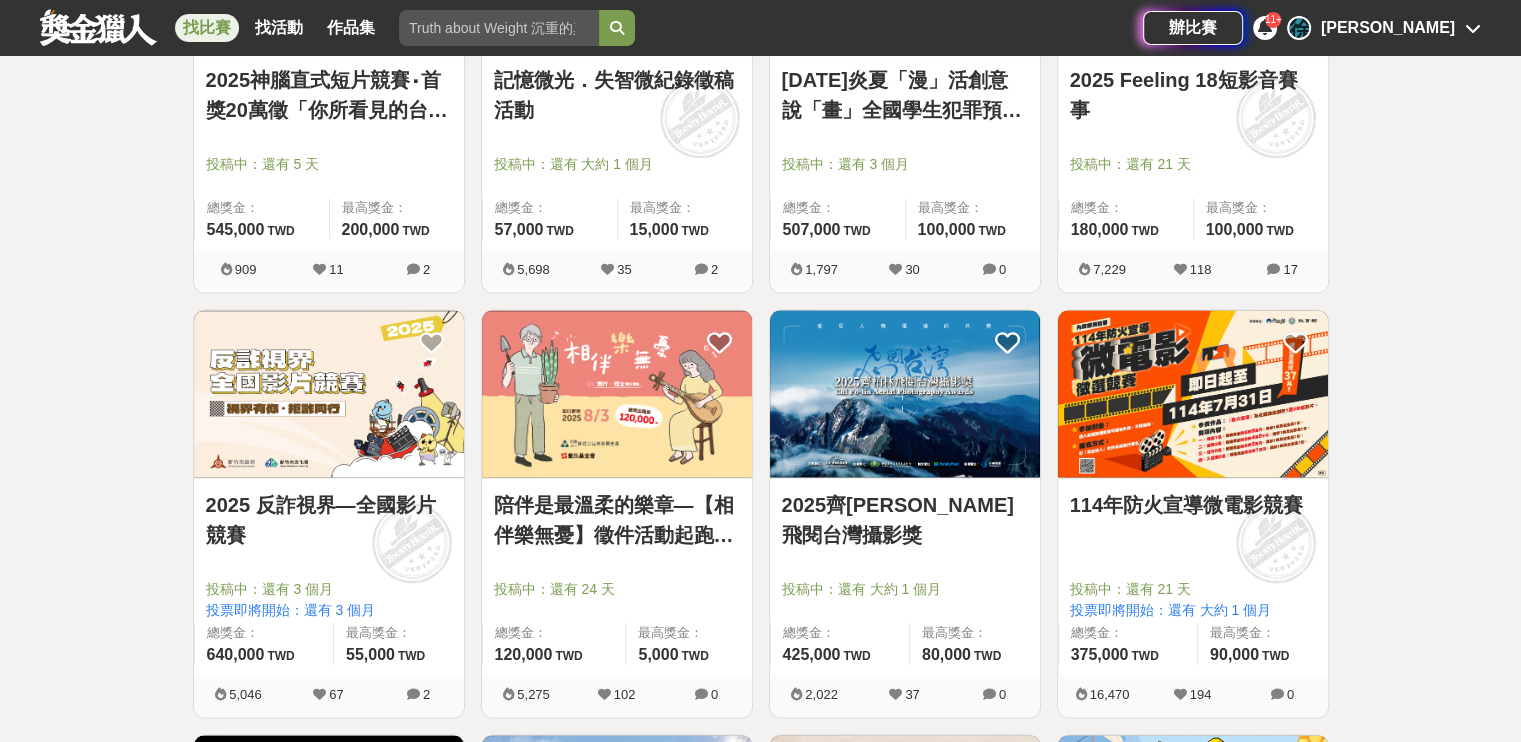 click on "2025 反詐視界—全國影片競賽" at bounding box center [329, 520] 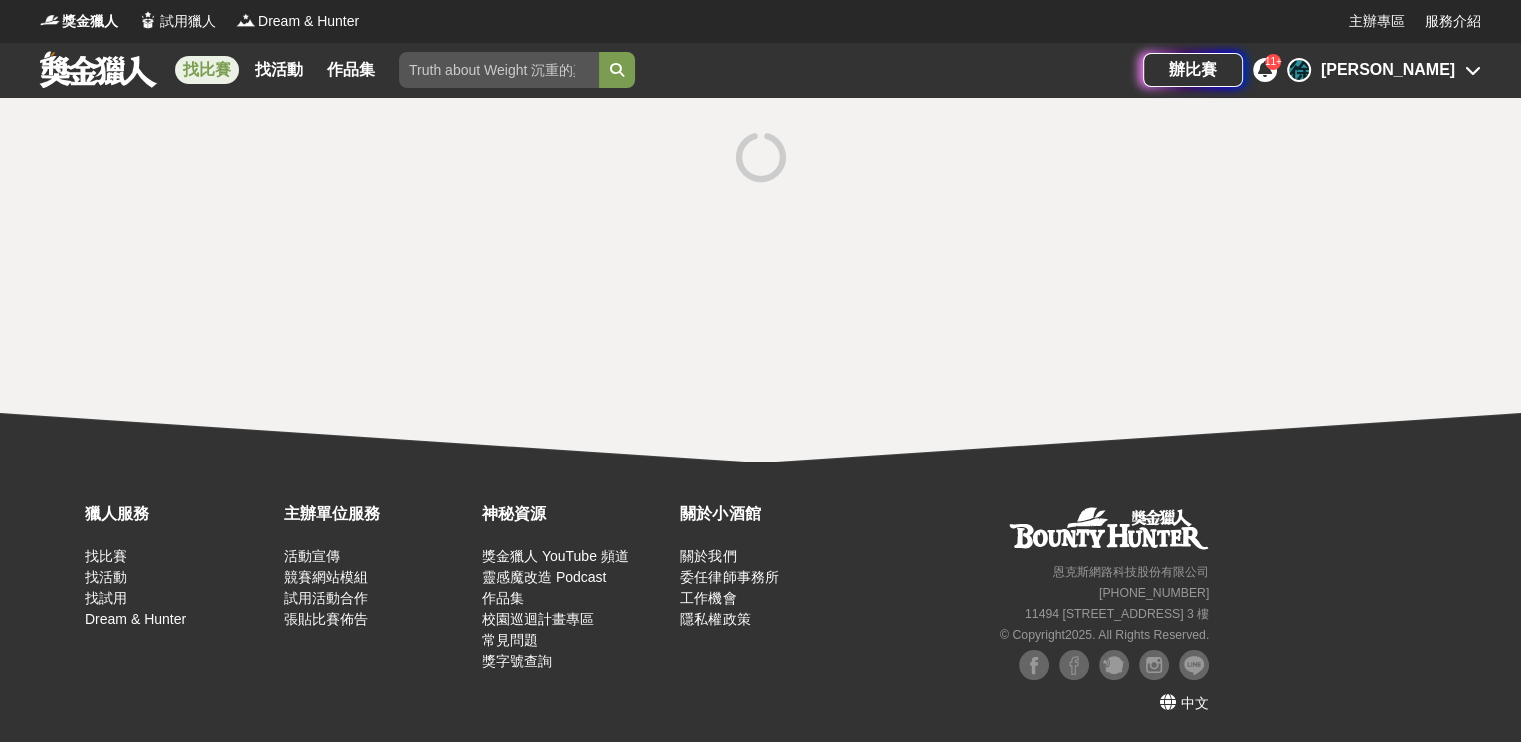 scroll, scrollTop: 0, scrollLeft: 0, axis: both 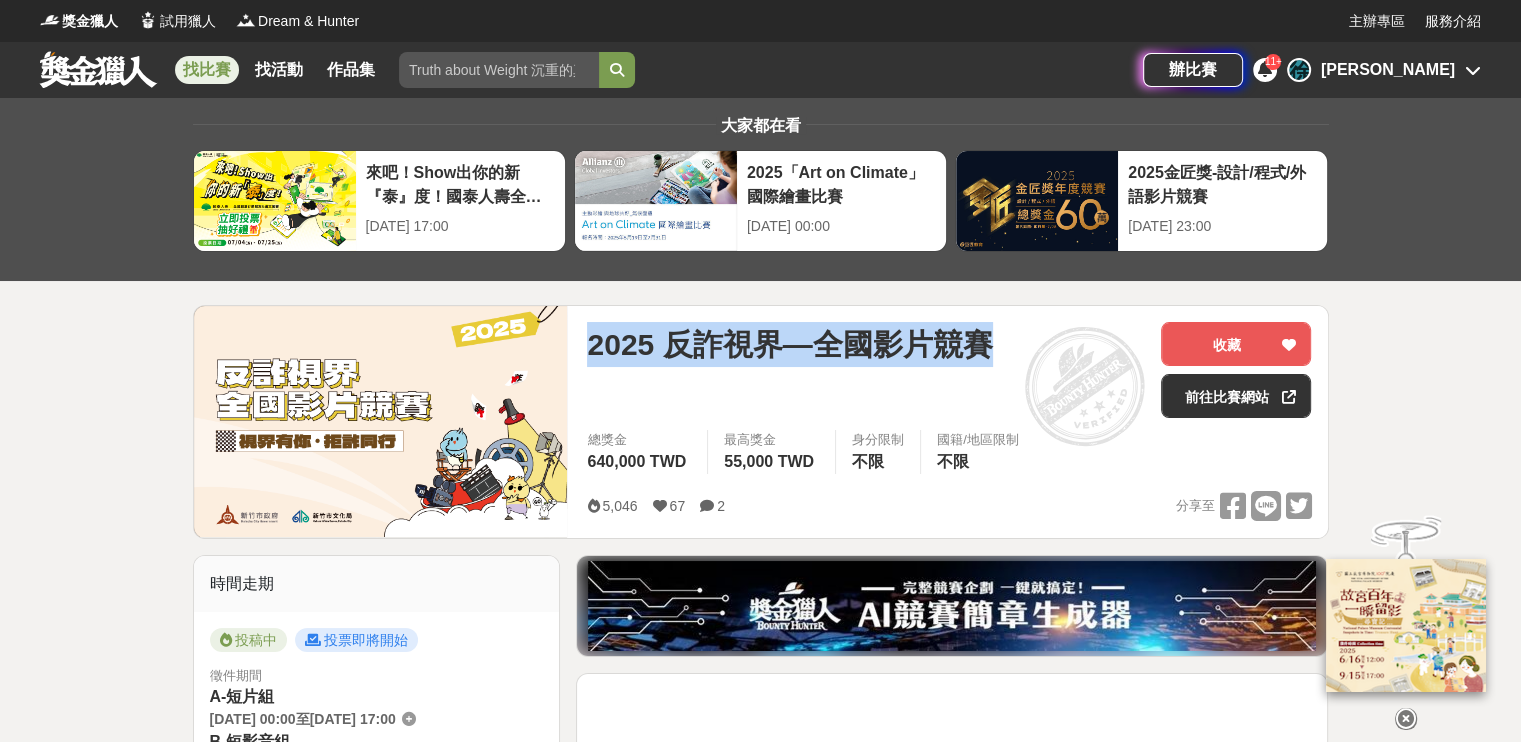 drag, startPoint x: 587, startPoint y: 345, endPoint x: 1068, endPoint y: 340, distance: 481.026 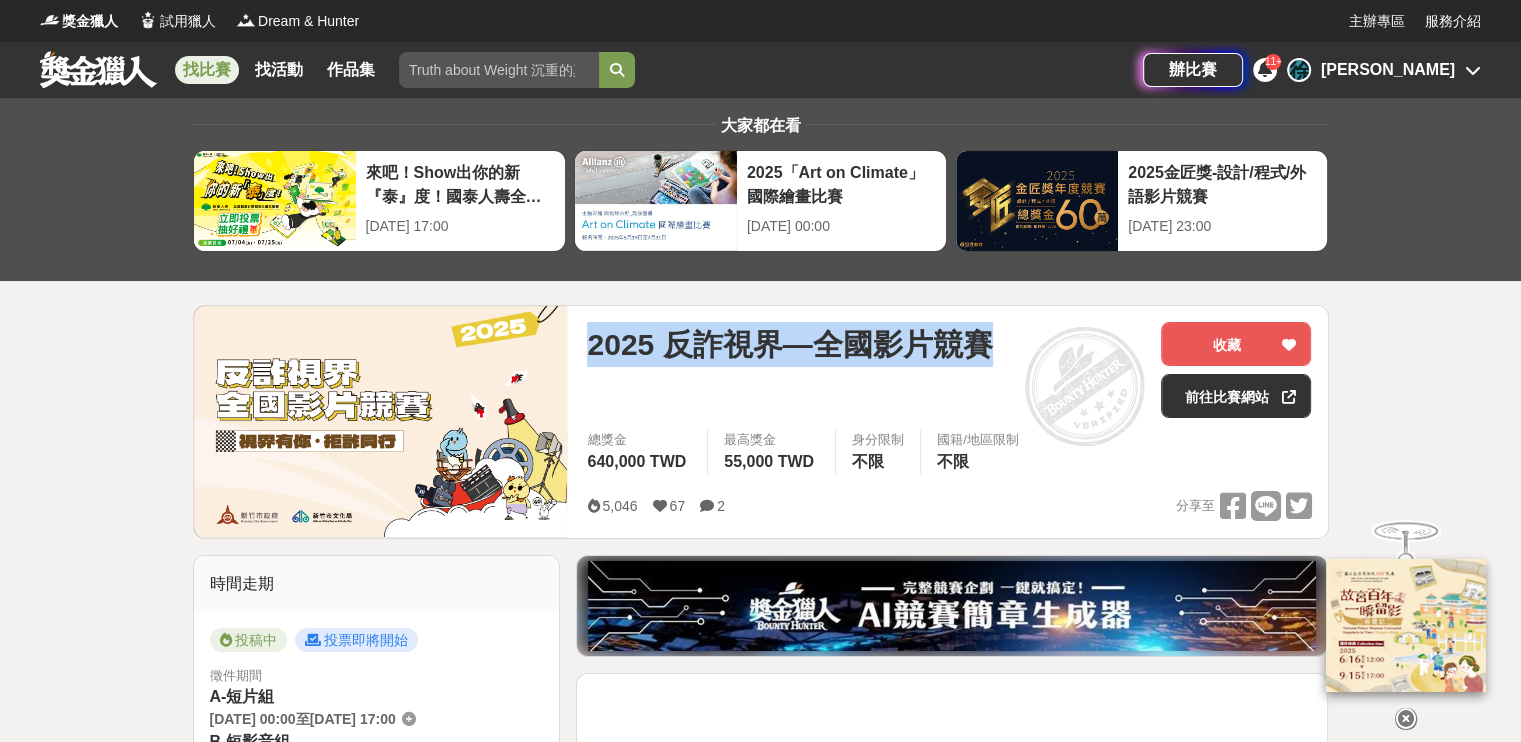 click on "2025 反詐視界—全國影片競賽" at bounding box center [866, 344] 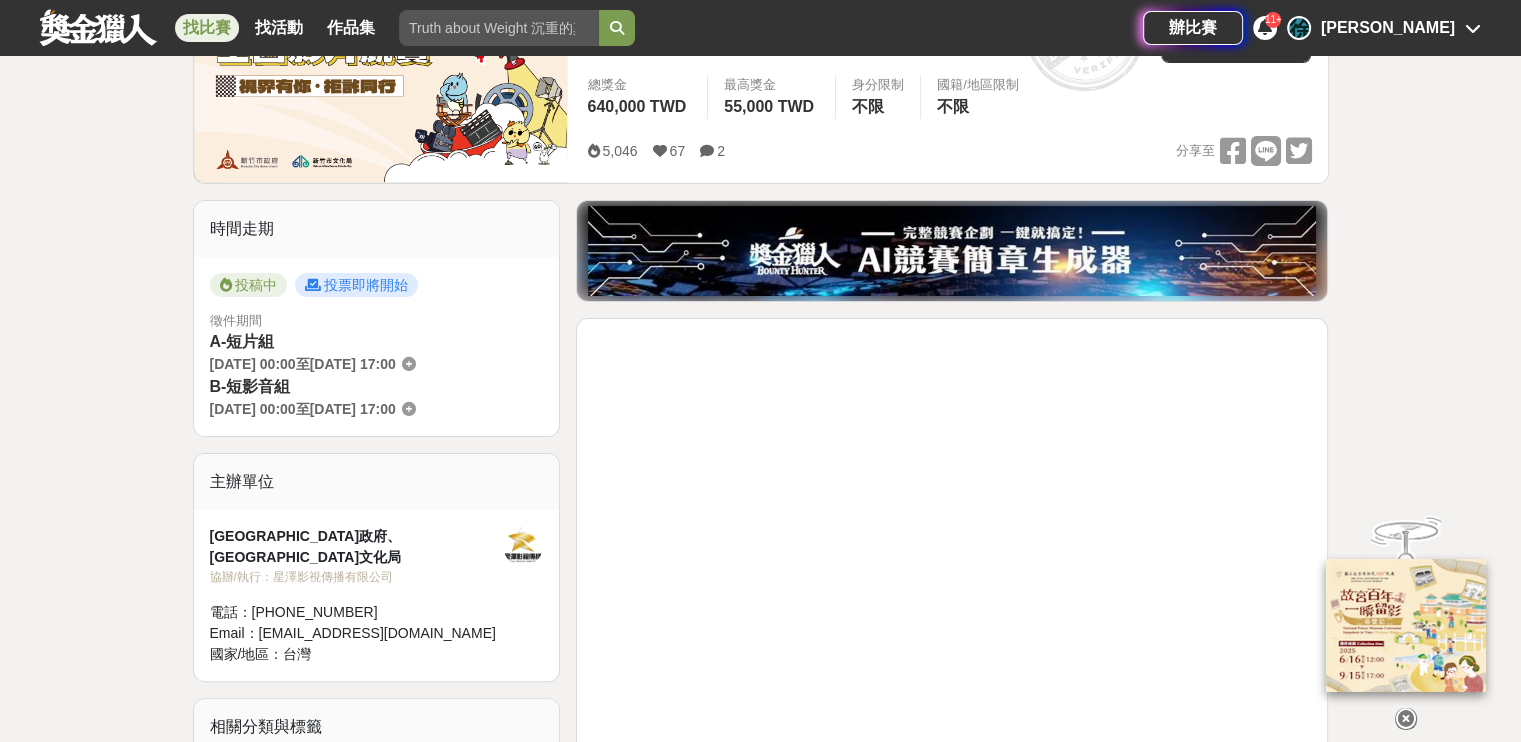 scroll, scrollTop: 100, scrollLeft: 0, axis: vertical 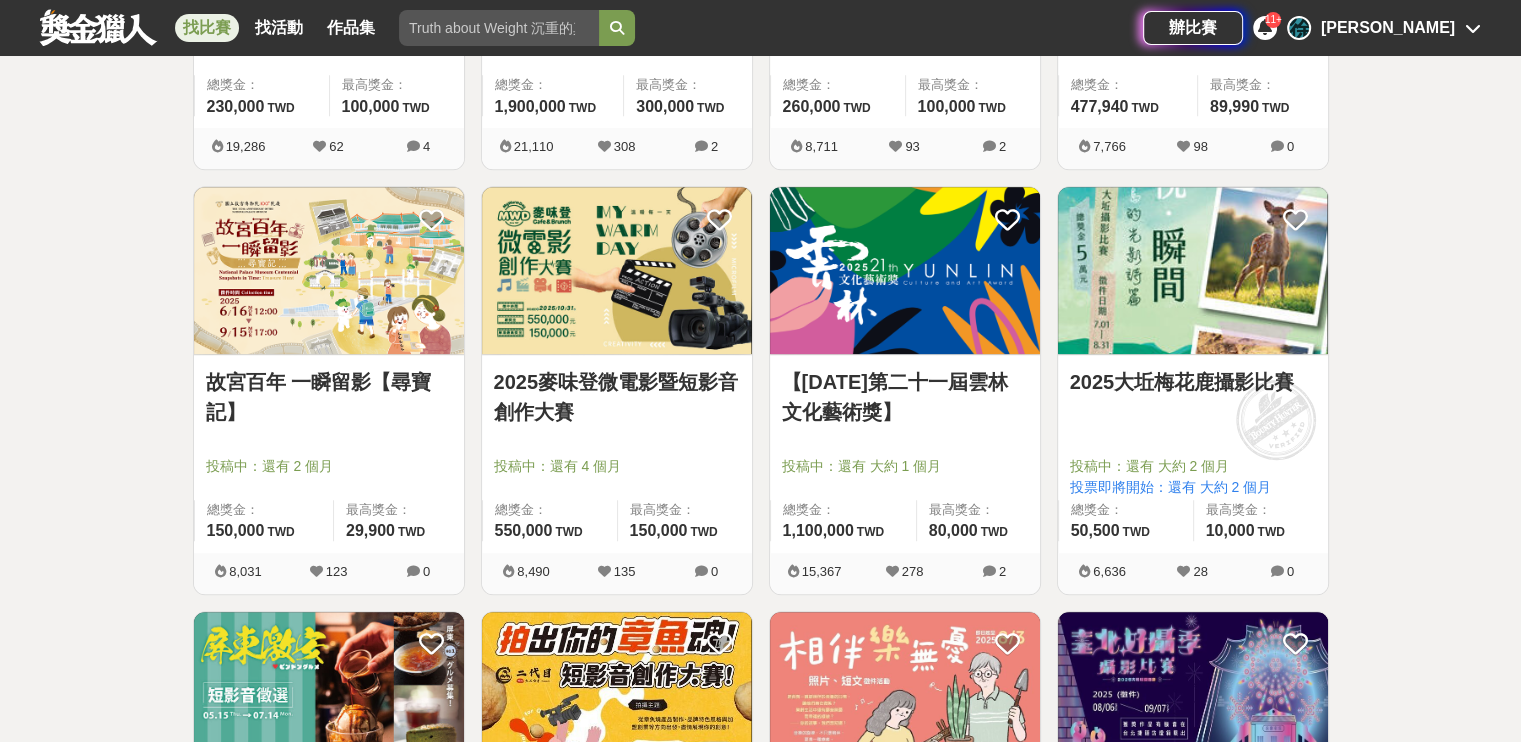 click on "2025麥味登微電影暨短影音創作大賽" at bounding box center [617, 397] 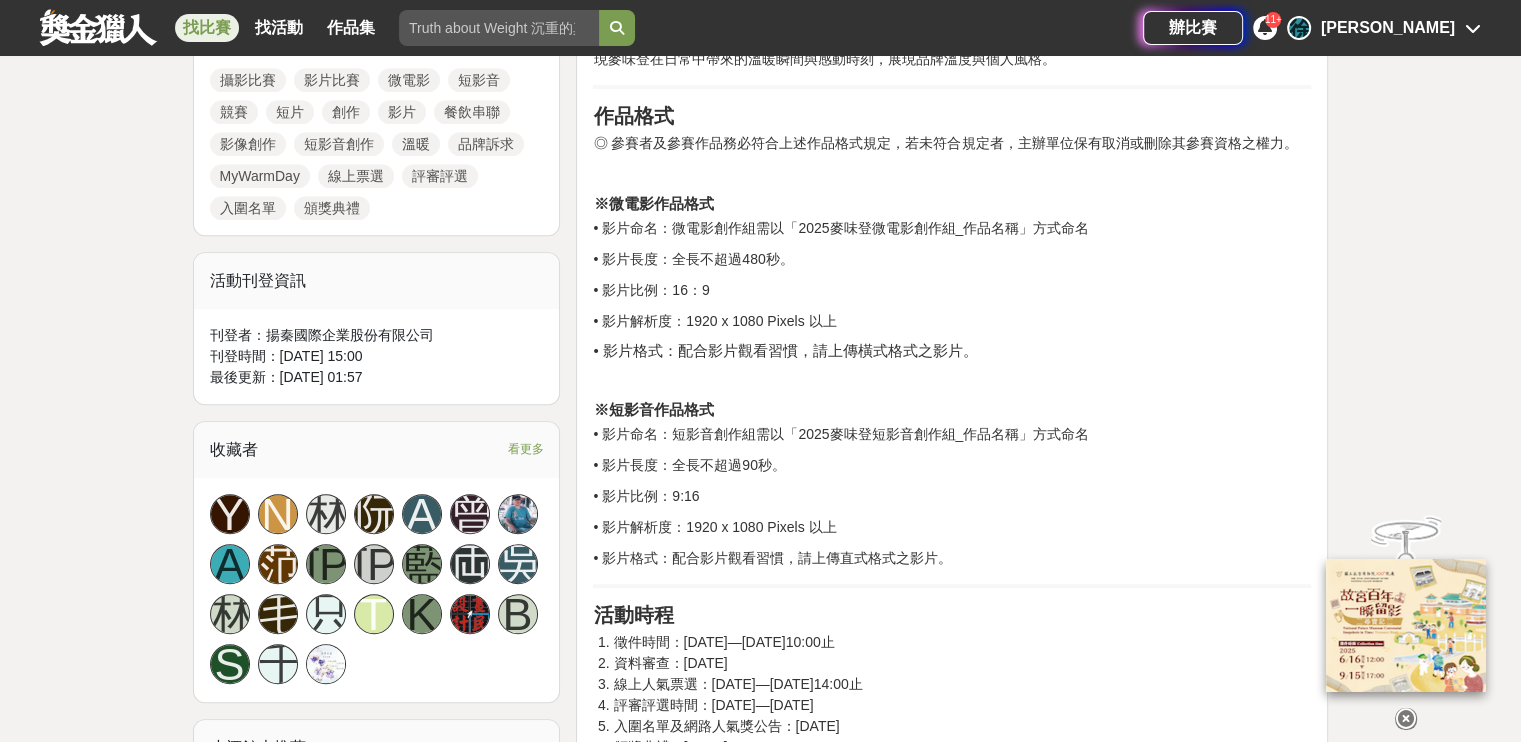 scroll, scrollTop: 1100, scrollLeft: 0, axis: vertical 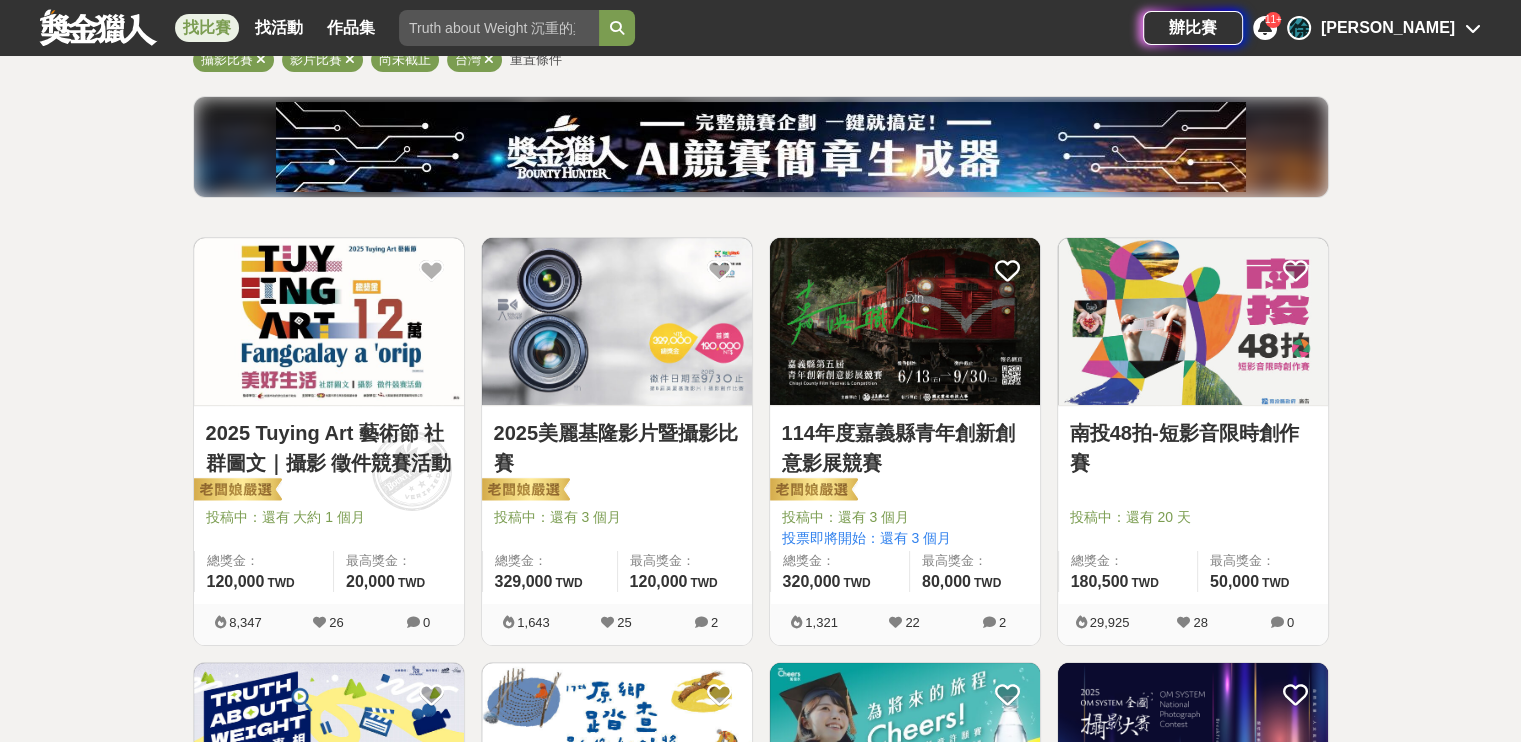 click on "2025 Tuying Art 藝術節 社群圖文｜攝影 徵件競賽活動" at bounding box center [329, 448] 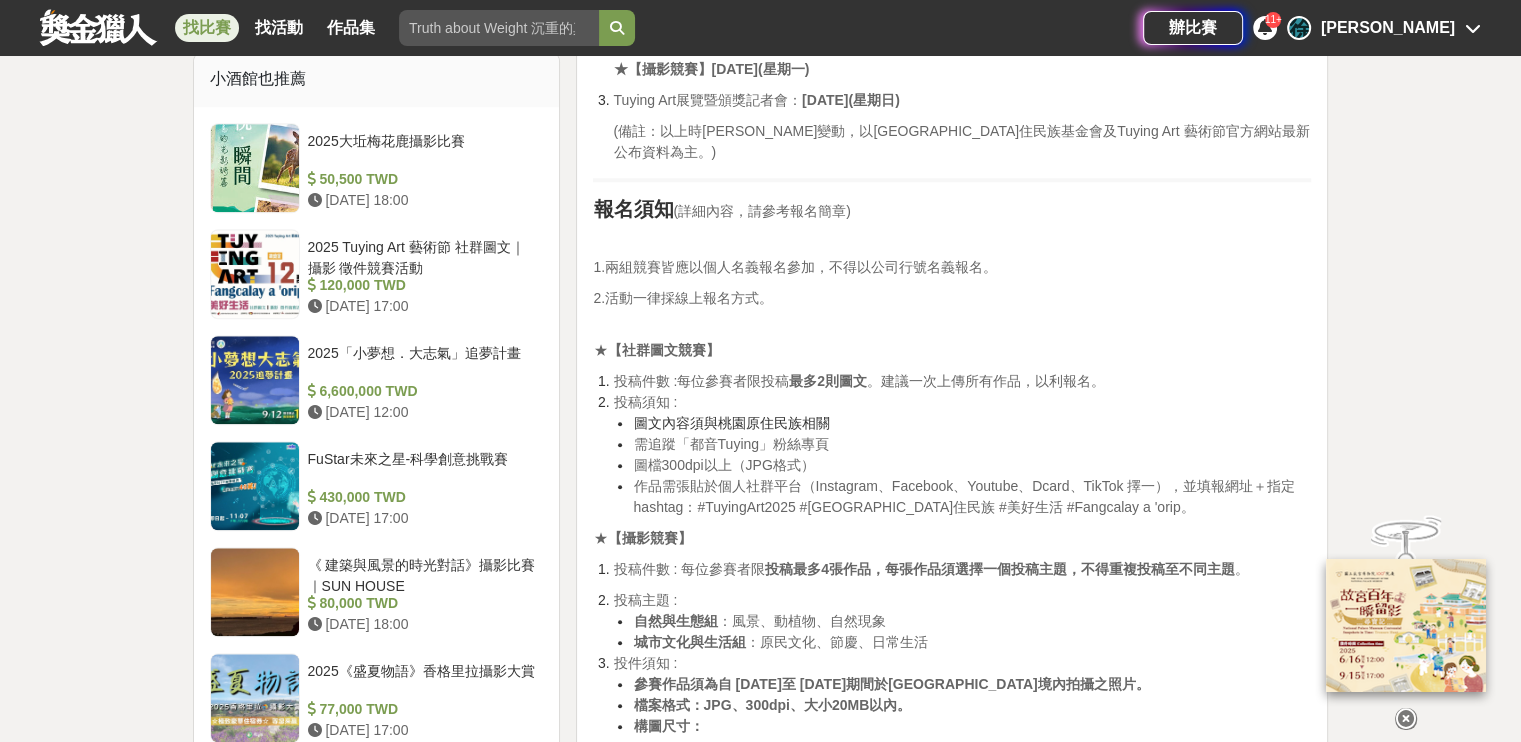 scroll, scrollTop: 1800, scrollLeft: 0, axis: vertical 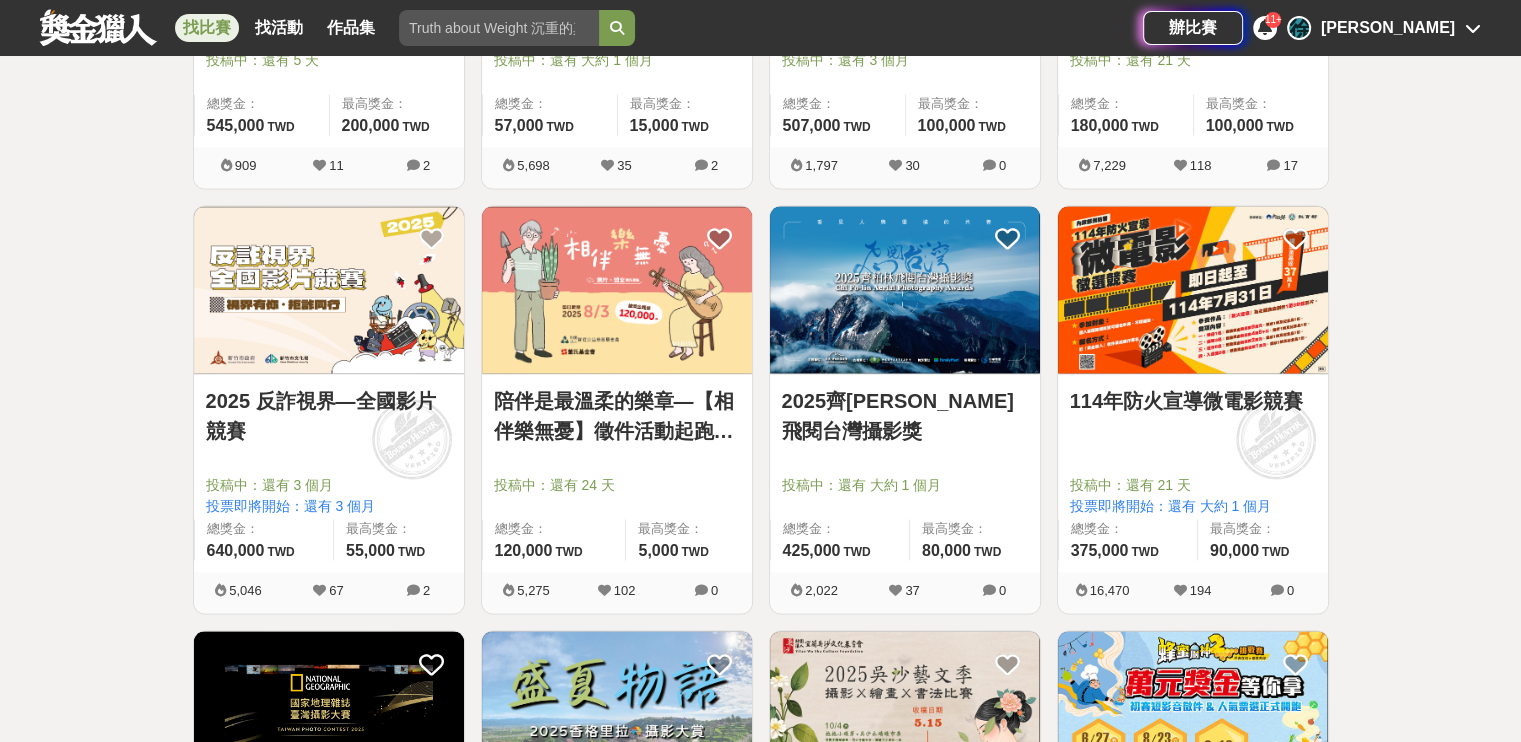 click at bounding box center (329, 289) 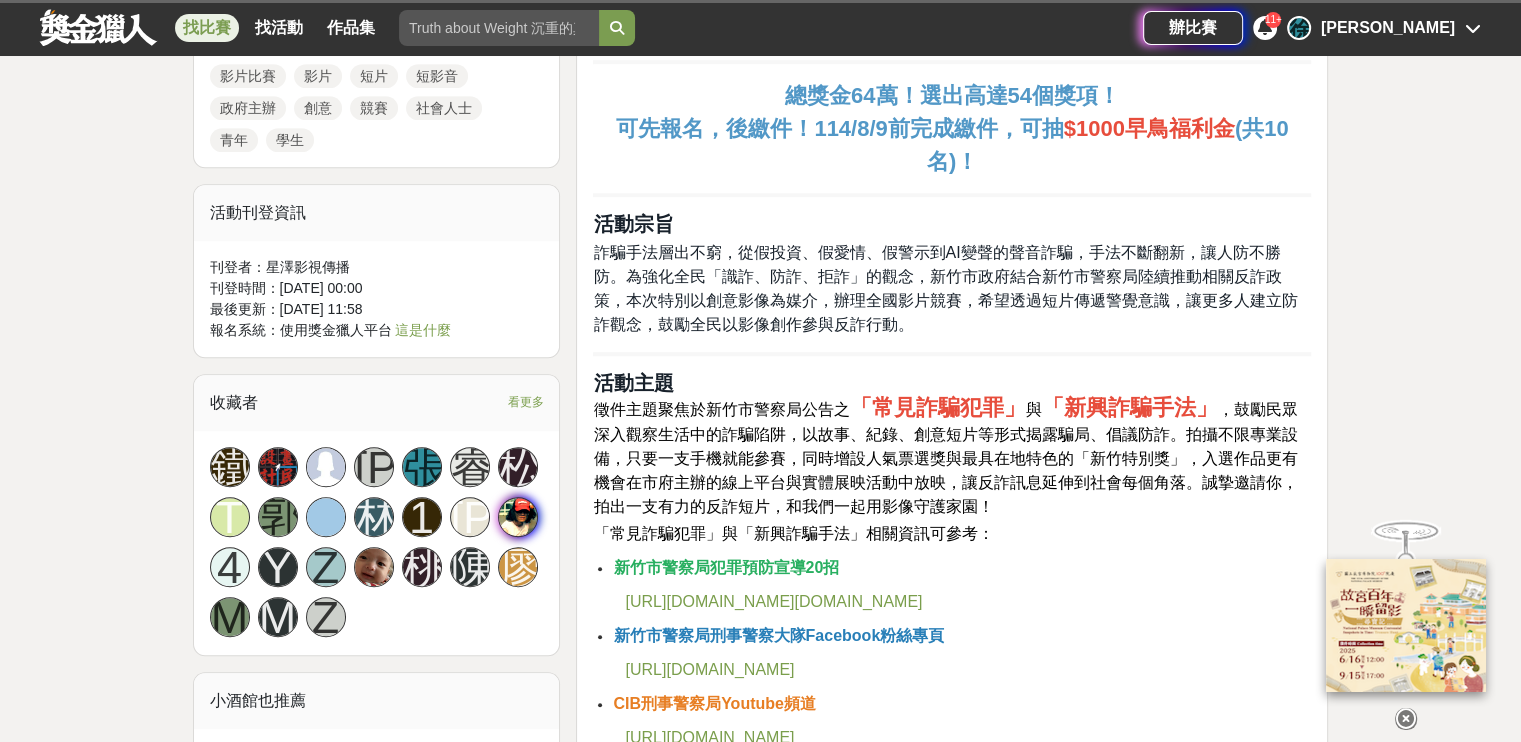 scroll, scrollTop: 1300, scrollLeft: 0, axis: vertical 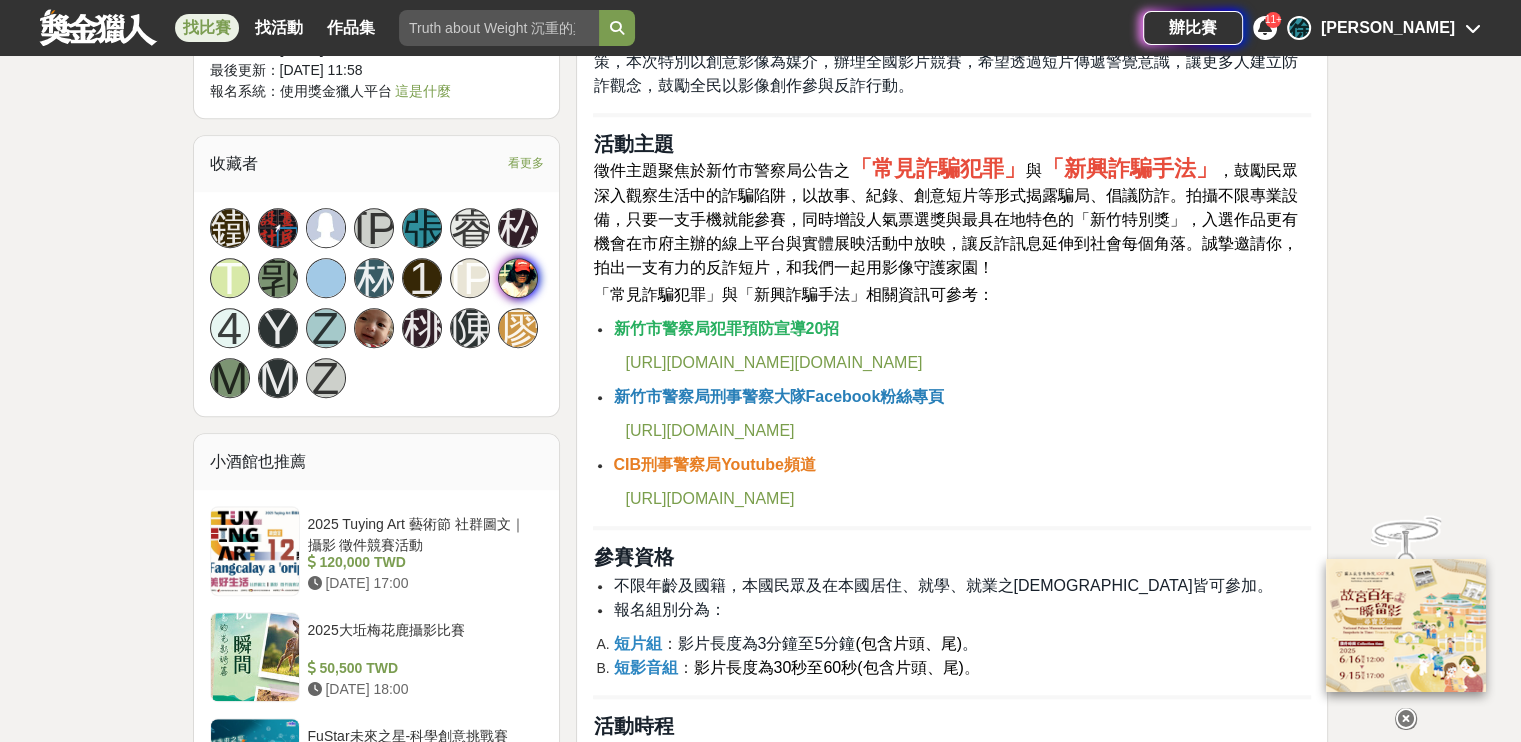 click on "https://www.facebook.com/HCCPCIB/" at bounding box center (709, 430) 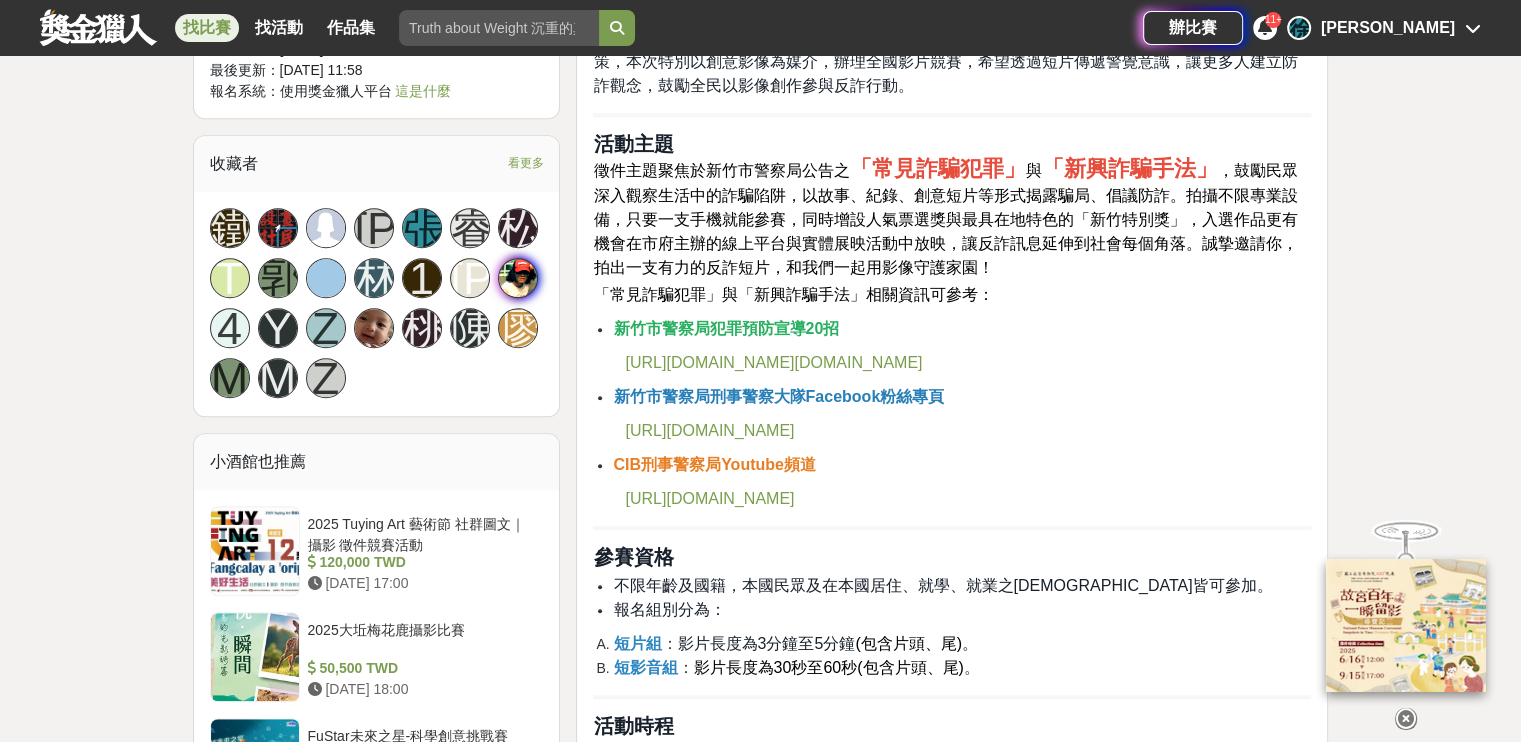 click on "總獎金64萬！選出高達54個獎項！ 可先報名，後繳件！114/8/9前完成繳件，可抽 $1000早鳥福利金 (共10名)！ 活動宗旨 詐騙手法層出不窮，從假投資、假愛情、假警示到AI變聲的聲音詐騙，手法不斷翻新，讓人防不勝防。為強化全民「識詐、防詐、拒詐」的觀念，新竹市政府結合新竹市警察局陸續推動相關反詐政策，本次特別以創意影像為媒介，辦理全國影片競賽，希望透過短片傳遞警覺意識，讓更多人建立防詐觀念，鼓勵全民以影像創作參與反詐行動。 活動主題 徵件主題聚焦於新竹市警察局公告之 「常見詐騙犯罪」 與 「新興詐騙手法」 「常見詐騙犯罪」與「新興詐騙手法」相關資訊可參考： 新竹市警察局犯罪預防宣導20招 https://www.hccp.gov.tw/ch/home.jsp?id=103&parentpath=0 新竹市警察局刑事警察大隊Facebook粉絲專頁 https://www.facebook.com/HCCPCIB/ CIB刑事警察局Youtube頻道 短片組" at bounding box center (952, 2058) 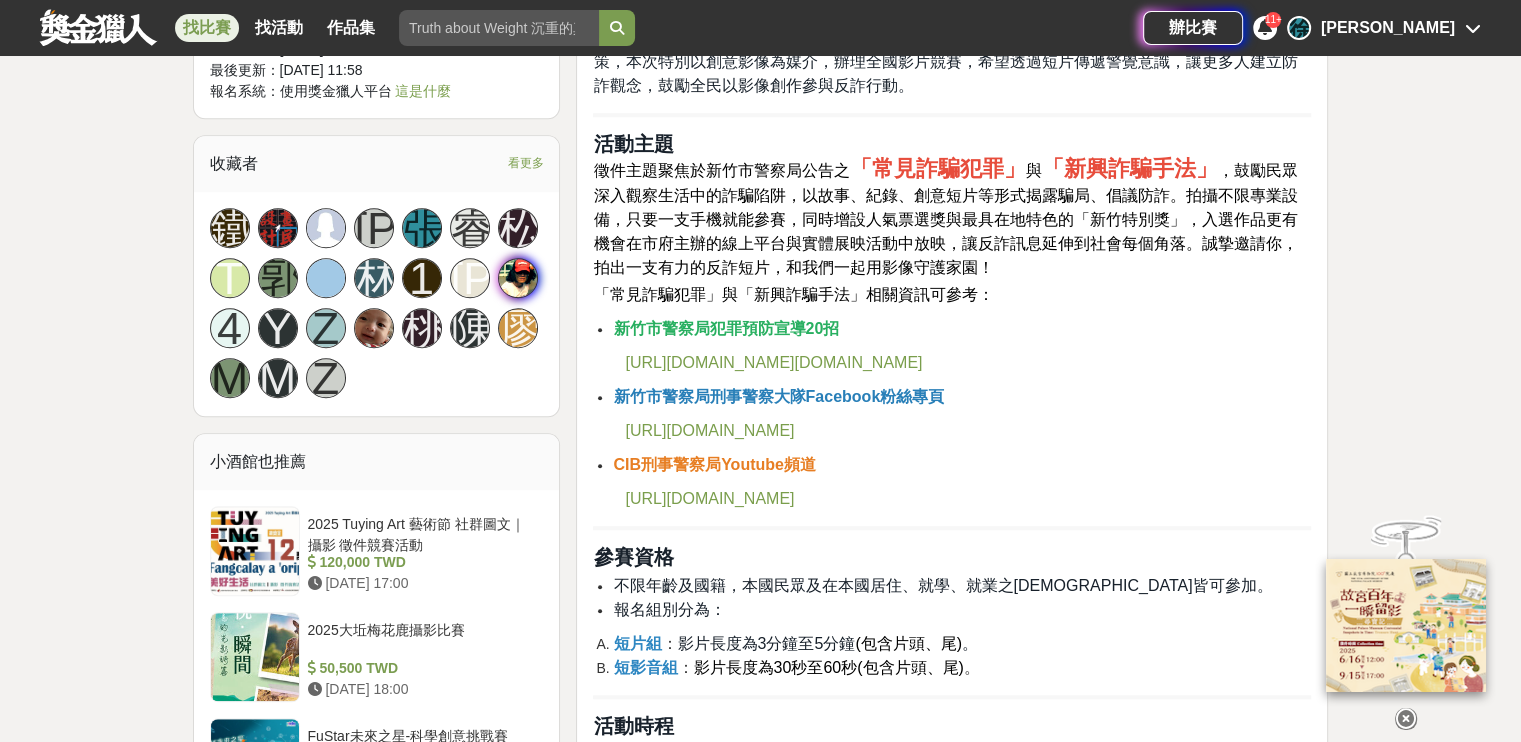 click on "https://www.youtube.com/@cib2128/videos" at bounding box center [709, 498] 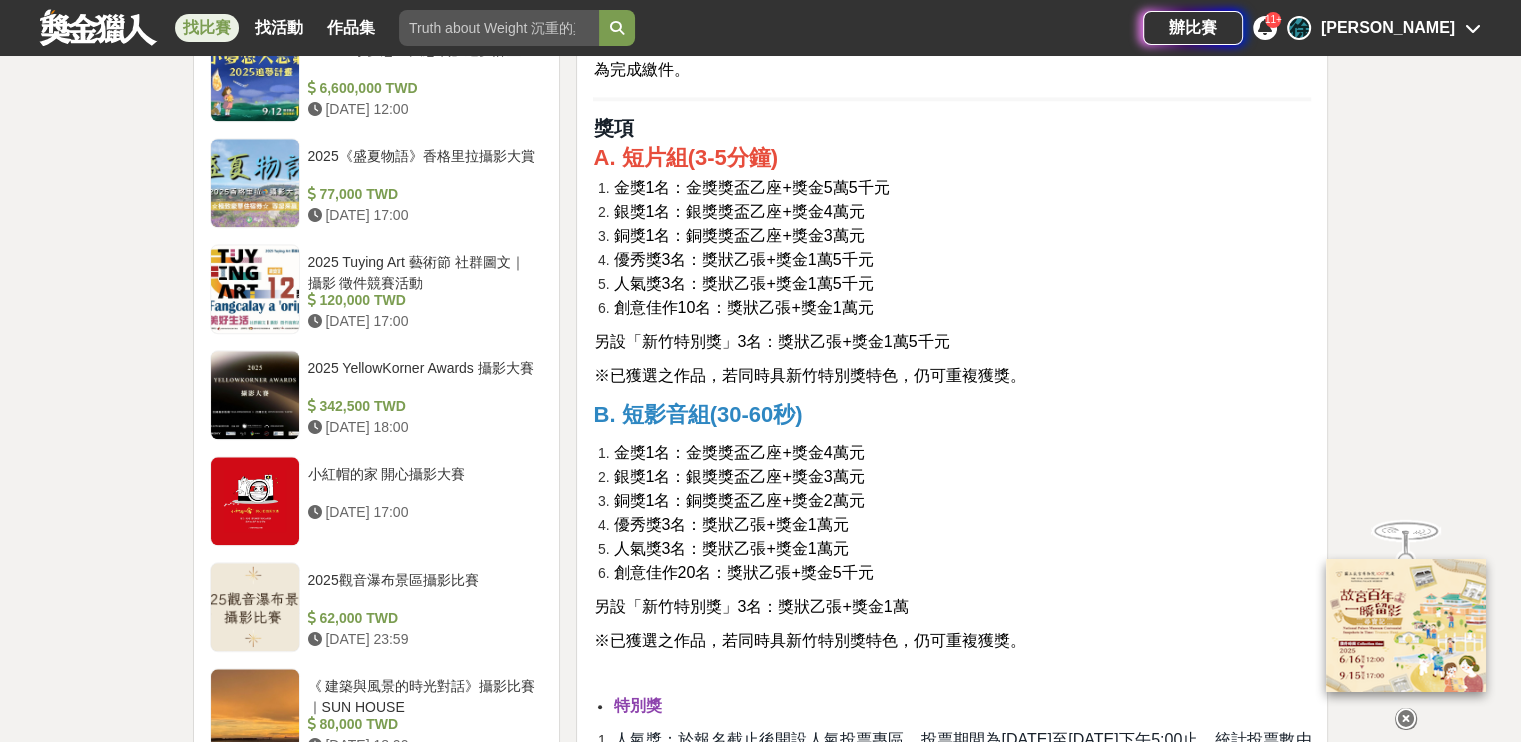 scroll, scrollTop: 2100, scrollLeft: 0, axis: vertical 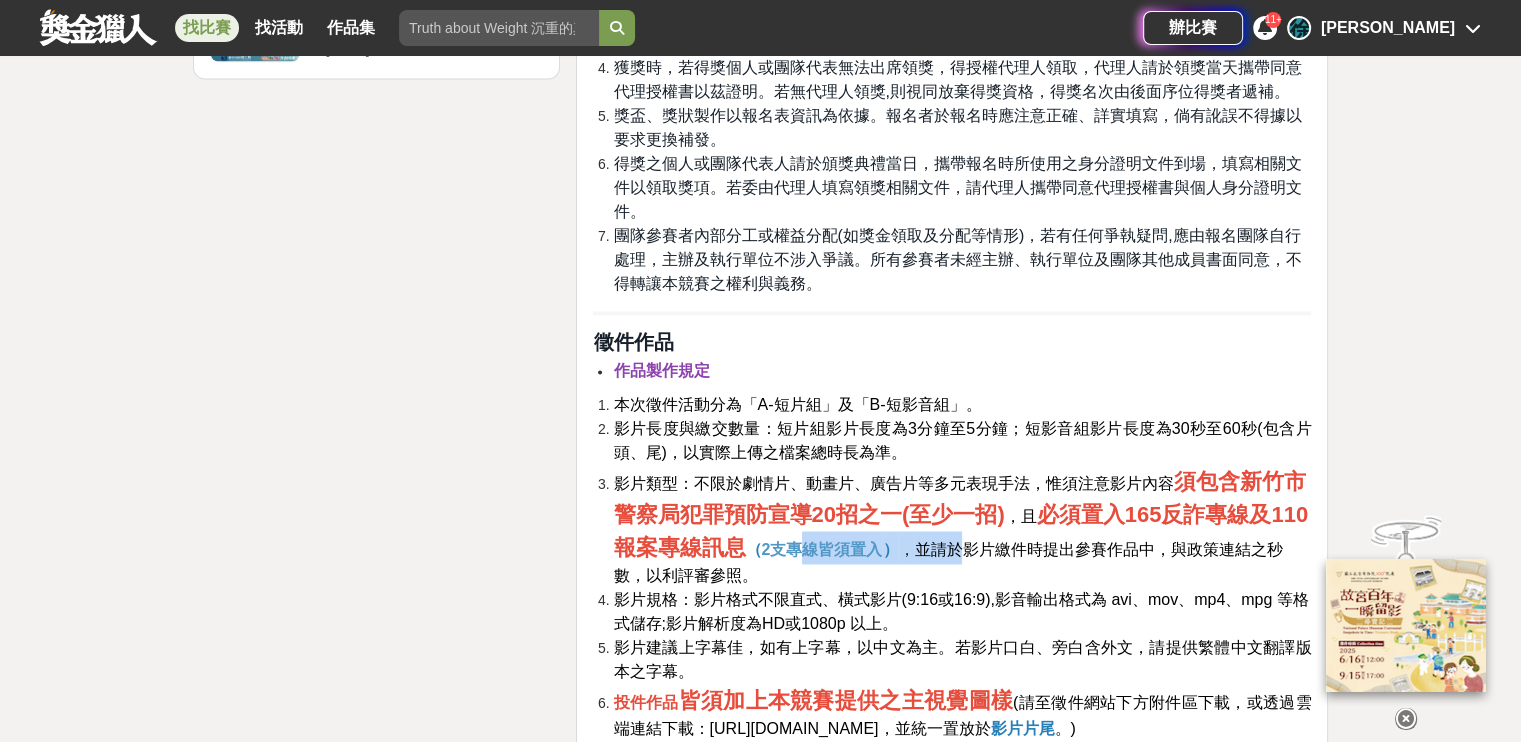 drag, startPoint x: 840, startPoint y: 551, endPoint x: 1012, endPoint y: 547, distance: 172.04651 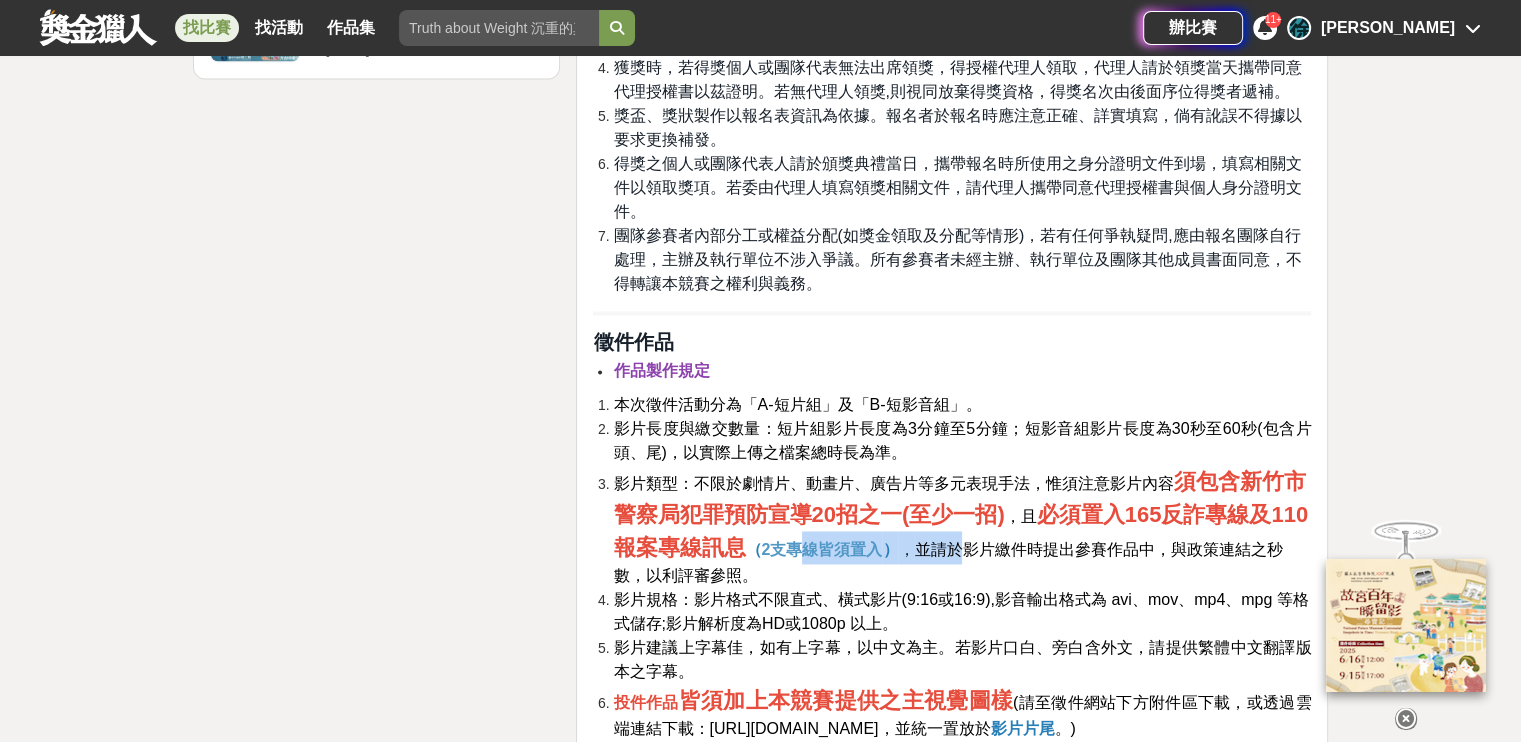 click on "影片類型：不限於劇情片、動畫片、廣告片等多元表現手法，惟須注意影片內容 須包含新竹市警察局犯罪預防宣導20招之一(至少一招) ，且 必須置入165反詐專線及110報案專線訊息 （ 2支專線皆須置入 ） ， 並請於影片繳件時提出參賽作品中，與政策連結之秒數，以利評審參照。" at bounding box center (962, 526) 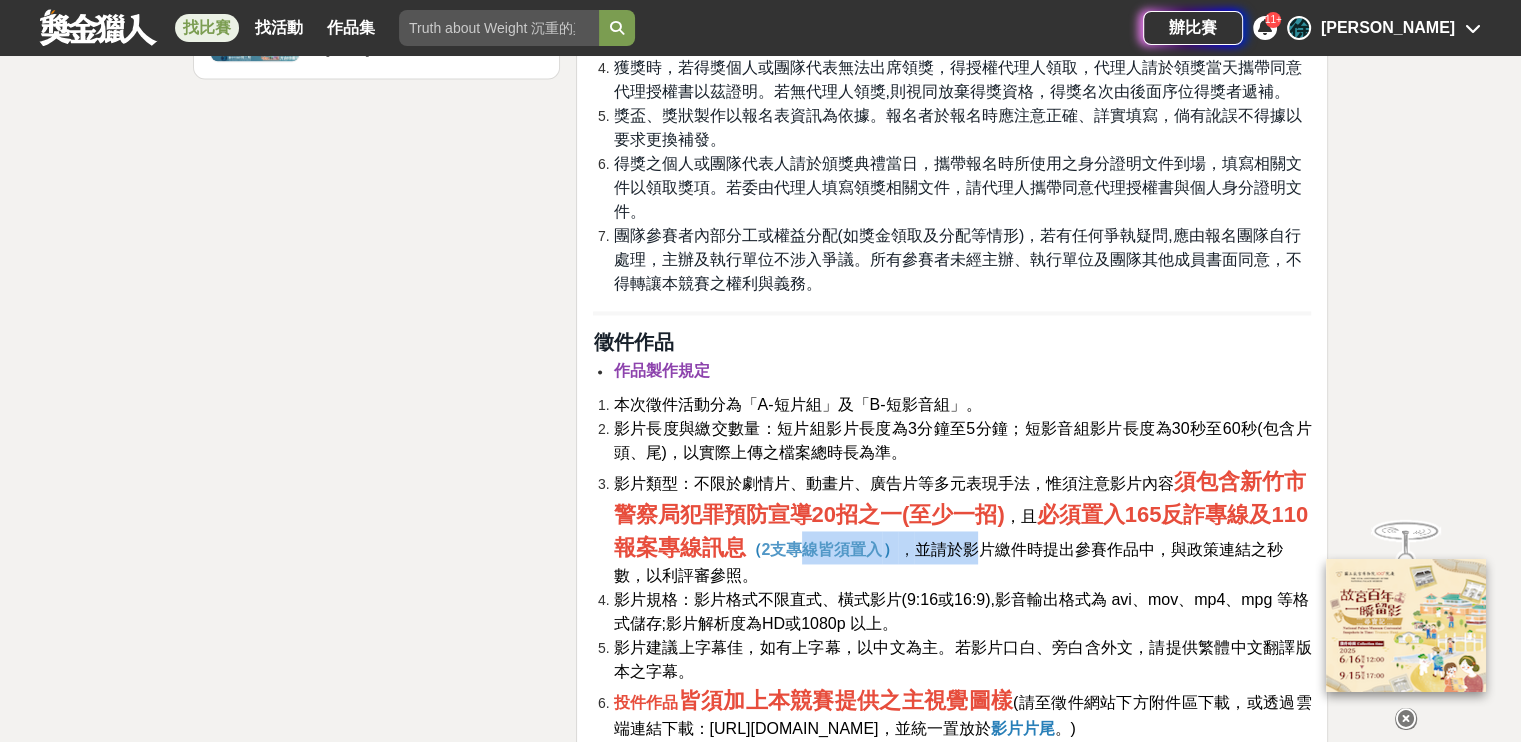 click on "並請於影片繳件時提出參賽作品中，與政策連結之秒數，以利評審參照。" at bounding box center [947, 562] 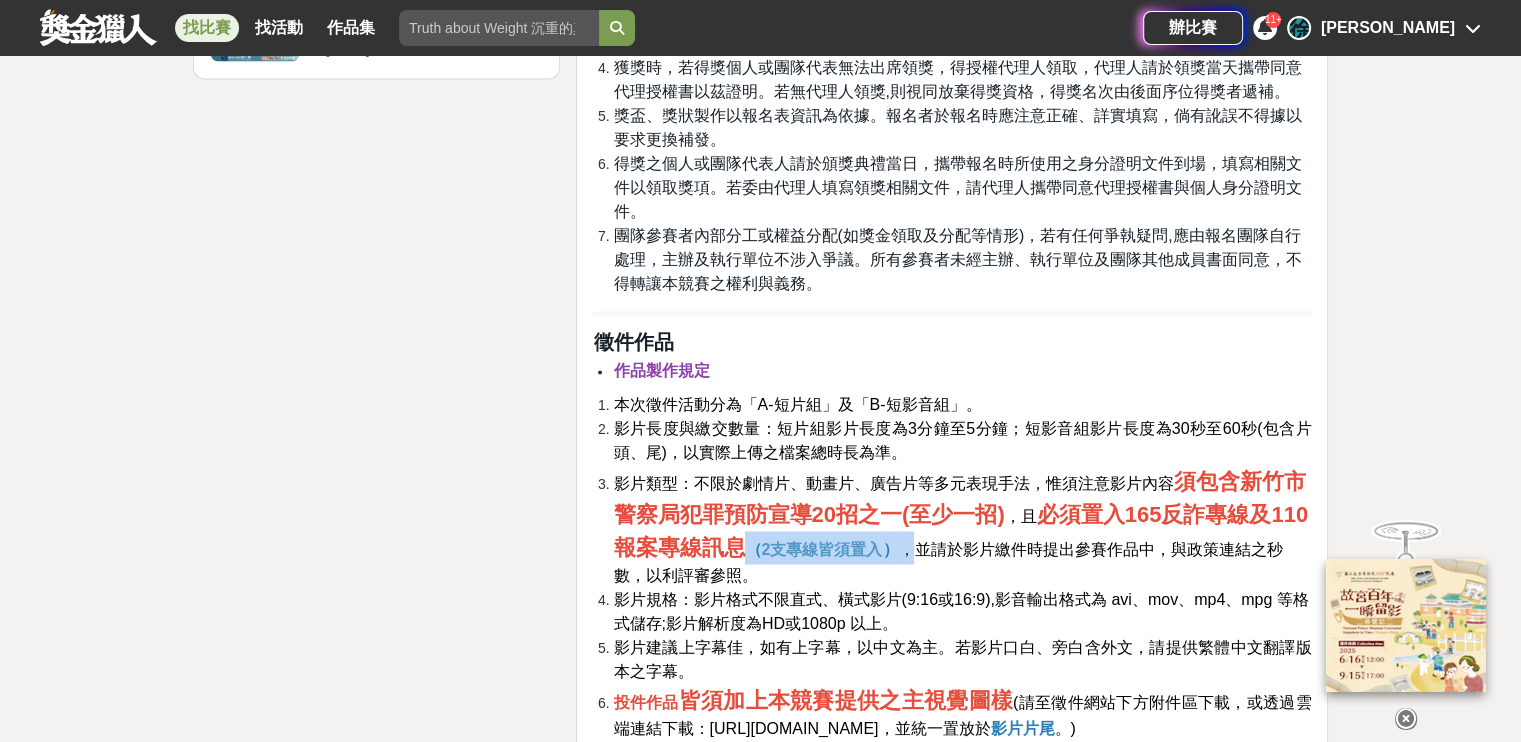 drag, startPoint x: 788, startPoint y: 549, endPoint x: 944, endPoint y: 560, distance: 156.38734 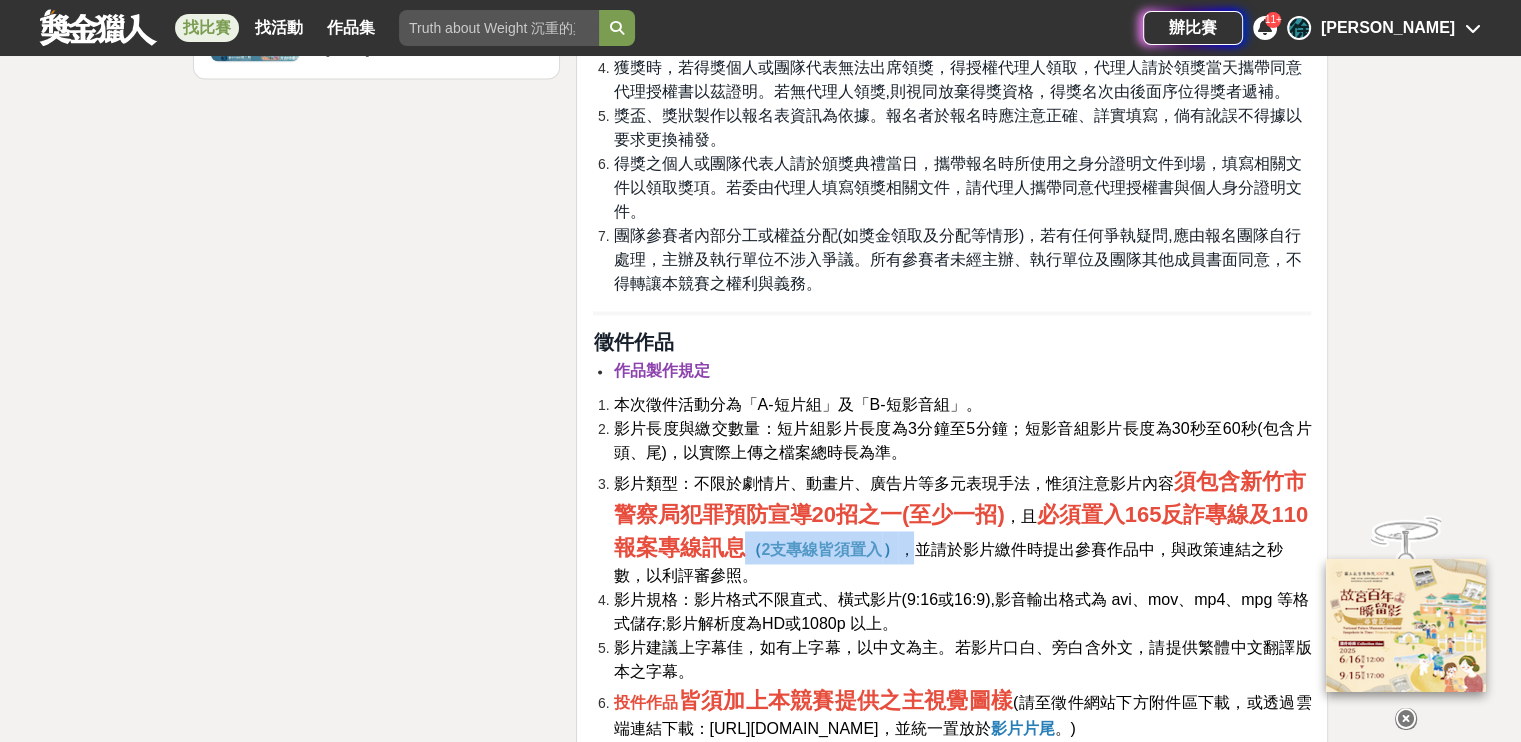 click on "影片類型：不限於劇情片、動畫片、廣告片等多元表現手法，惟須注意影片內容 須包含新竹市警察局犯罪預防宣導20招之一(至少一招) ，且 必須置入165反詐專線及110報案專線訊息 （ 2支專線皆須置入 ） ， 並請於影片繳件時提出參賽作品中，與政策連結之秒數，以利評審參照。" at bounding box center [962, 526] 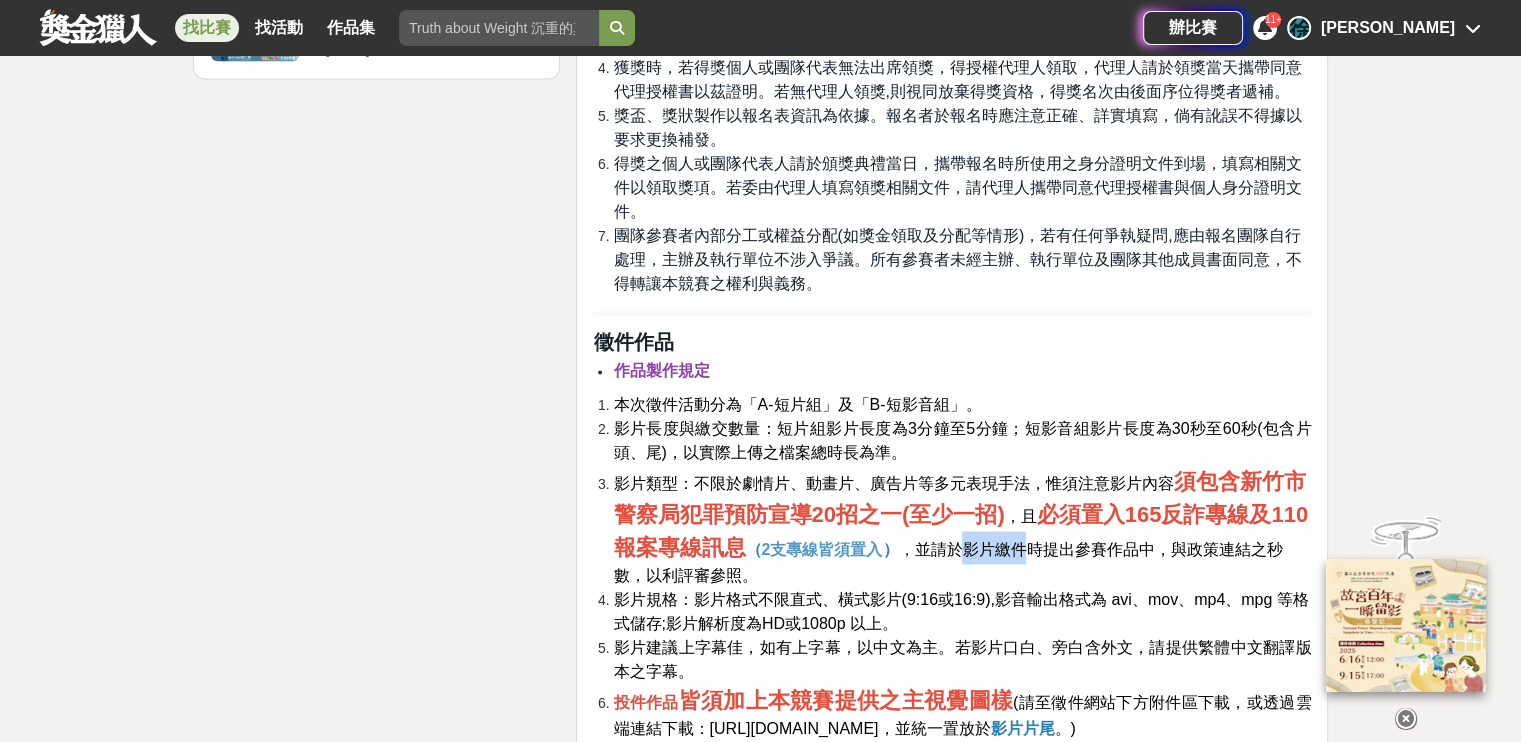 drag, startPoint x: 991, startPoint y: 547, endPoint x: 1110, endPoint y: 547, distance: 119 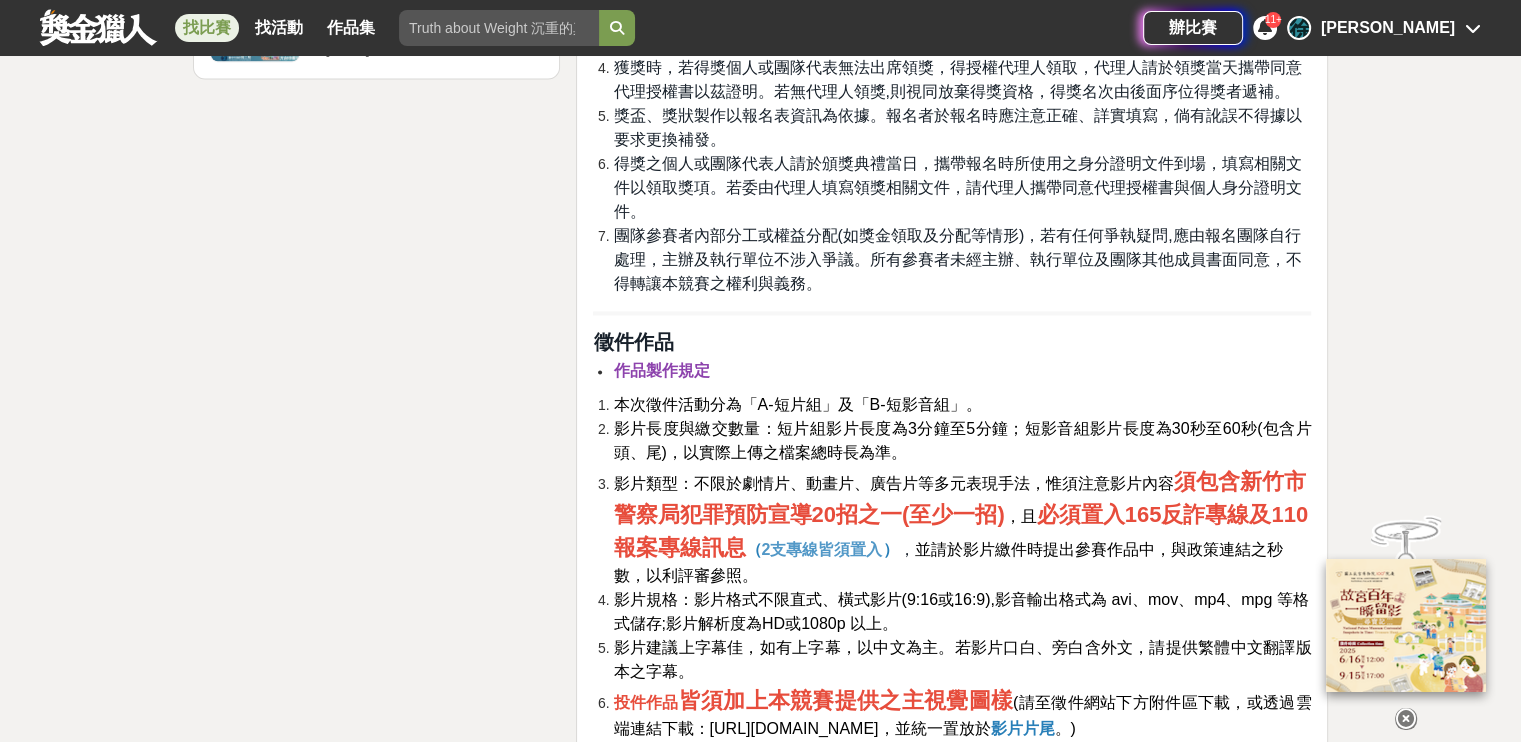 click on "並請於影片繳件時提出參賽作品中，與政策連結之秒數，以利評審參照。" at bounding box center [947, 562] 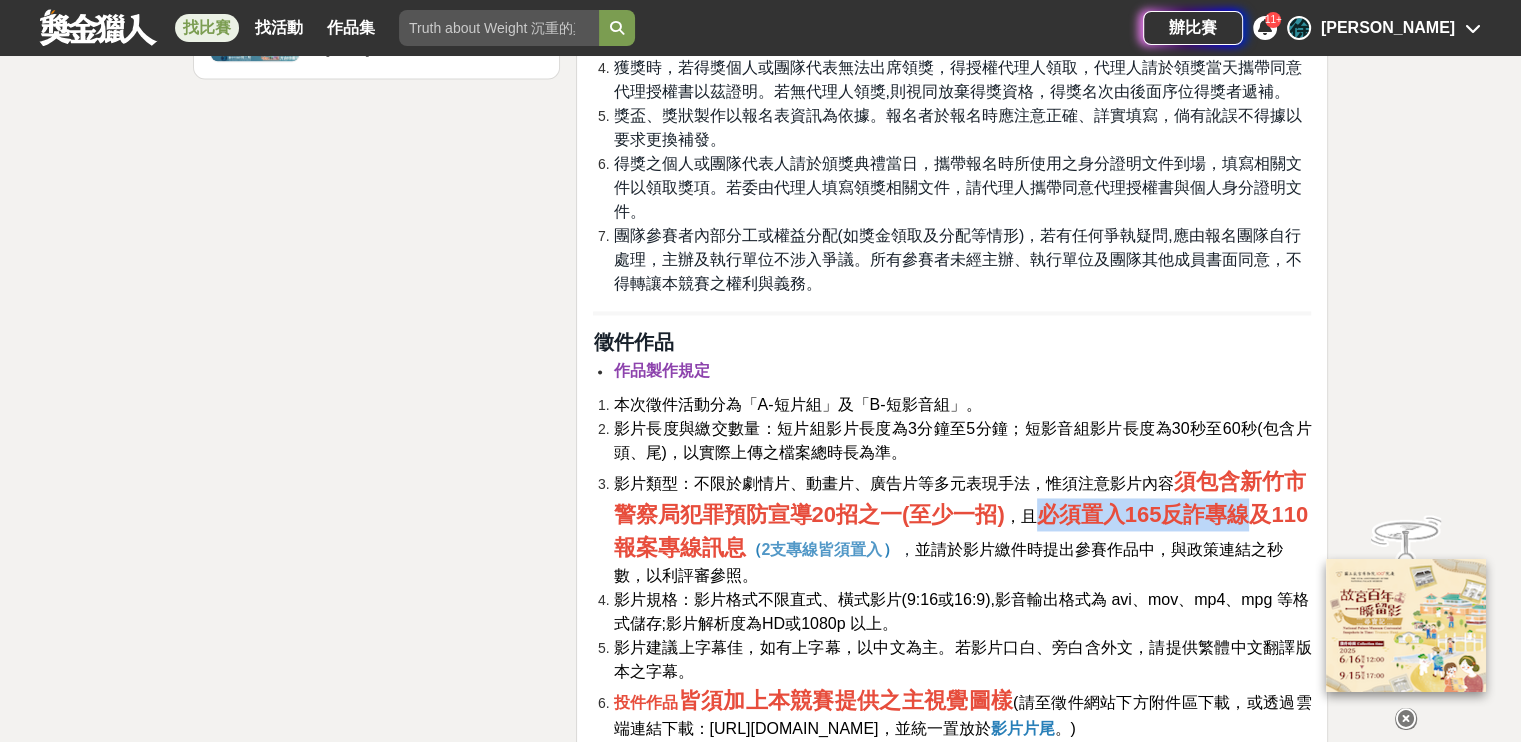 drag, startPoint x: 1042, startPoint y: 517, endPoint x: 1264, endPoint y: 517, distance: 222 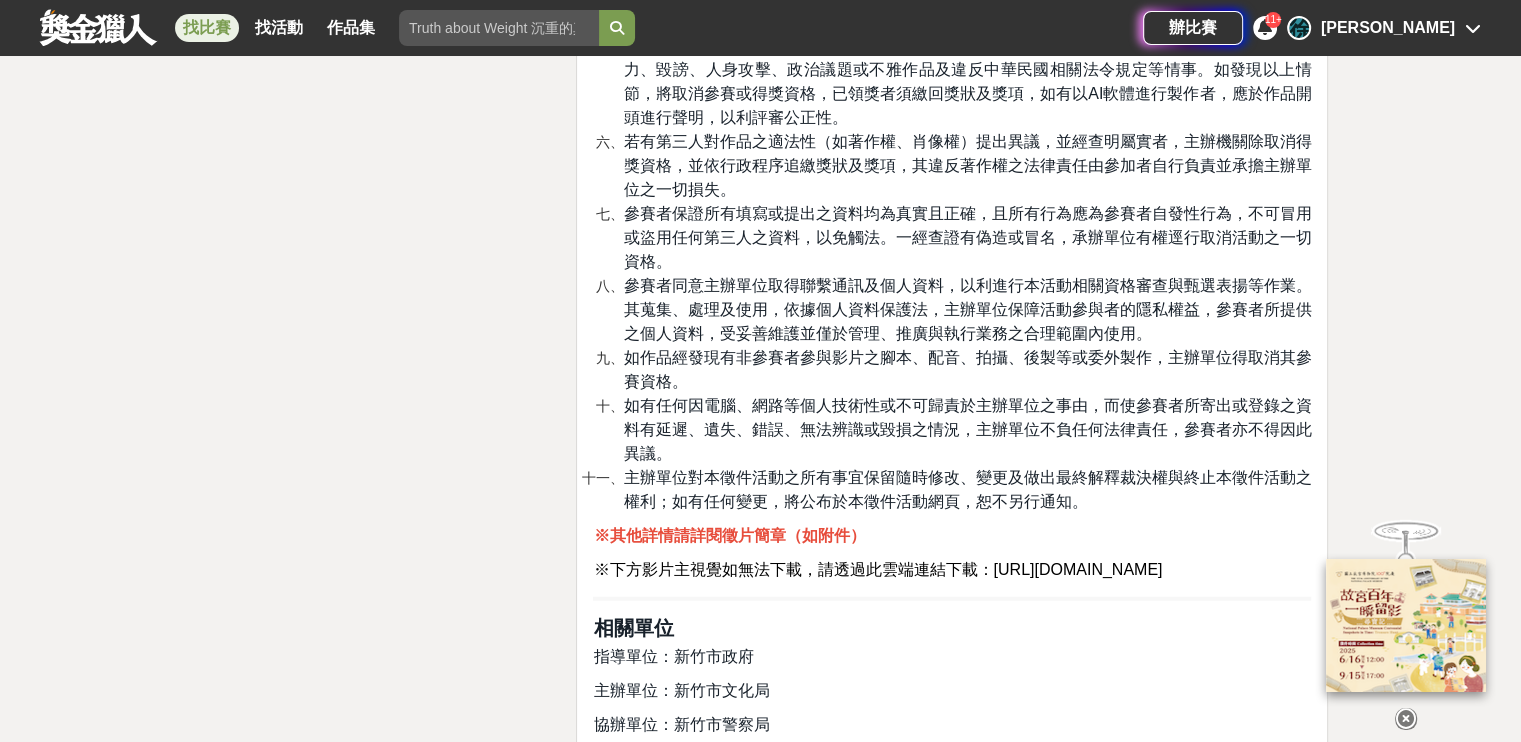 scroll, scrollTop: 5100, scrollLeft: 0, axis: vertical 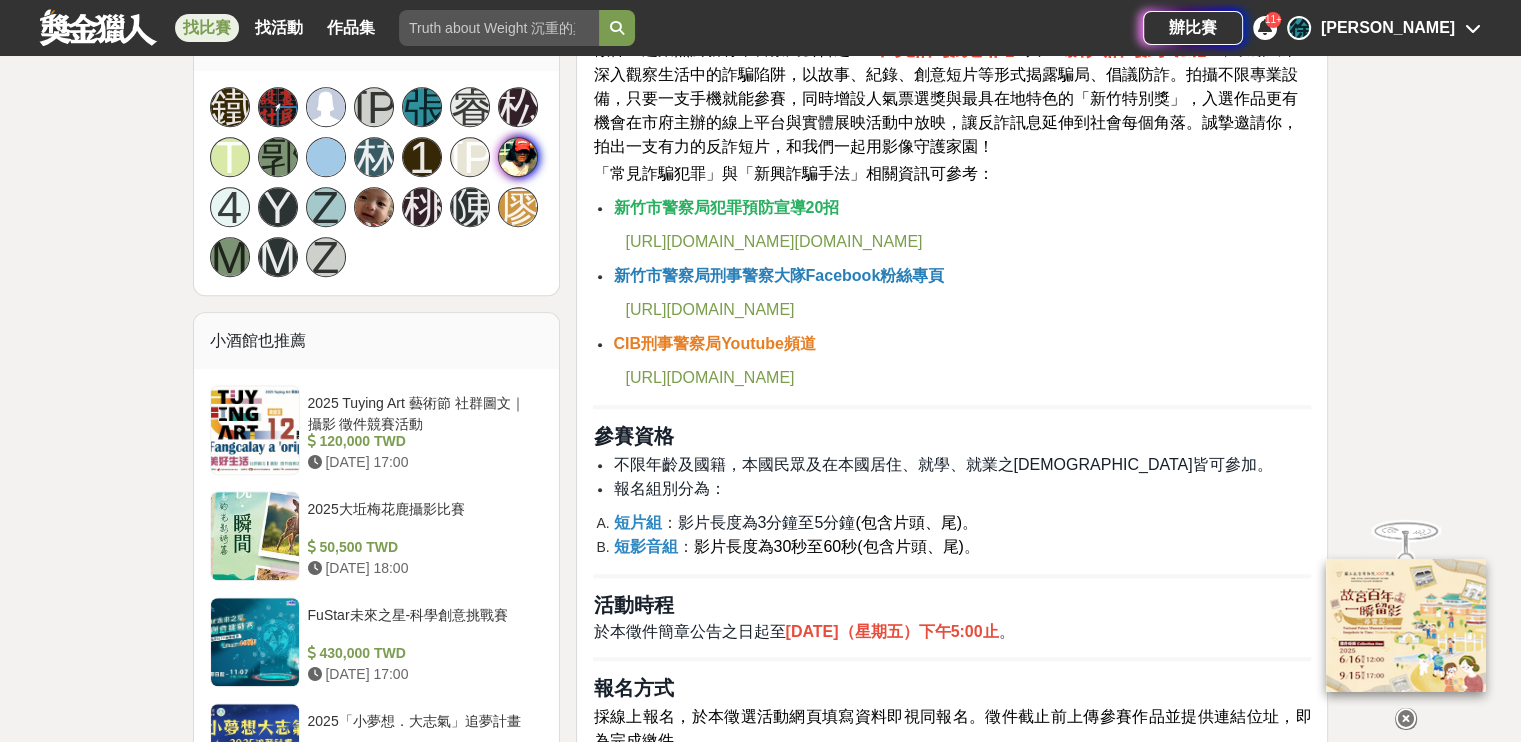 drag, startPoint x: 1064, startPoint y: 389, endPoint x: 963, endPoint y: -30, distance: 431.00116 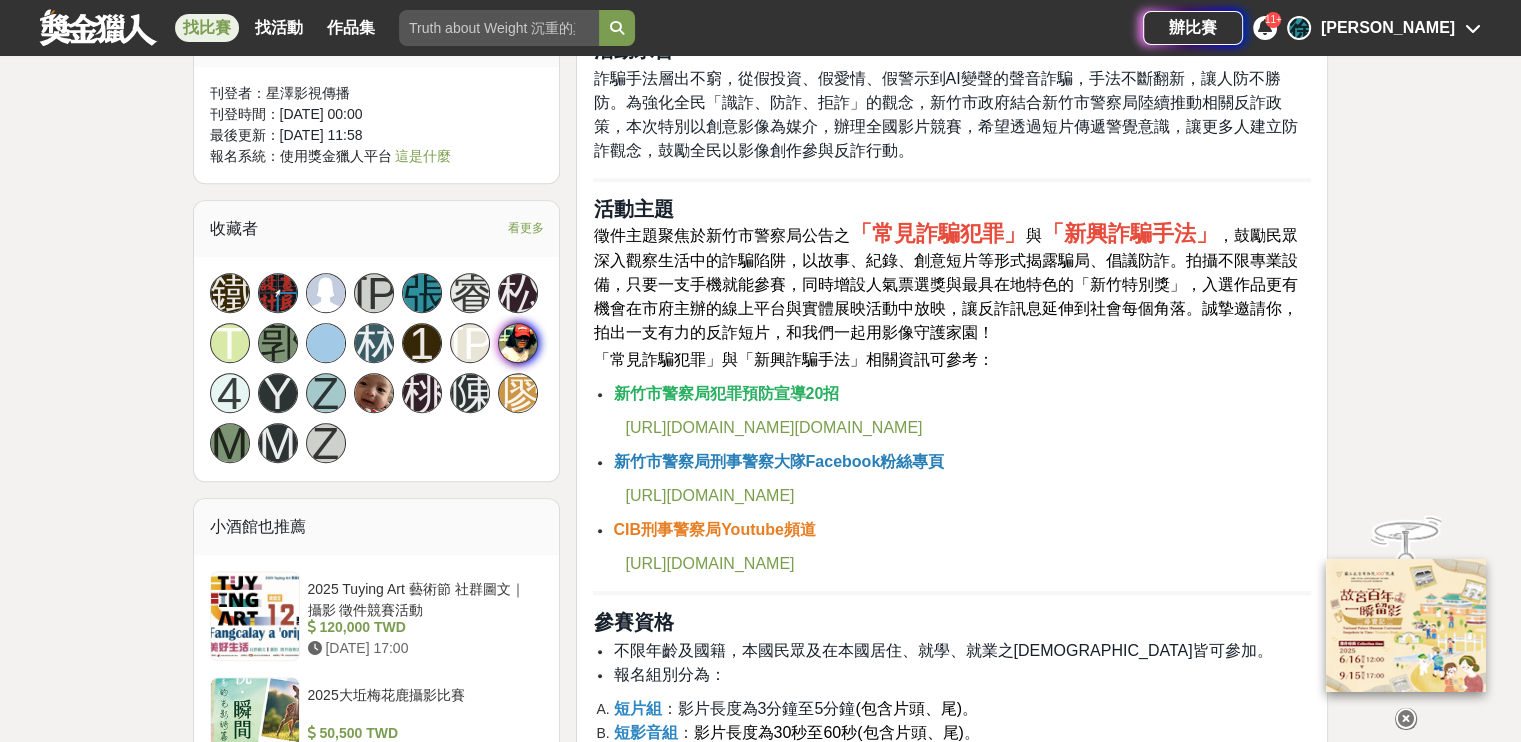 scroll, scrollTop: 1232, scrollLeft: 0, axis: vertical 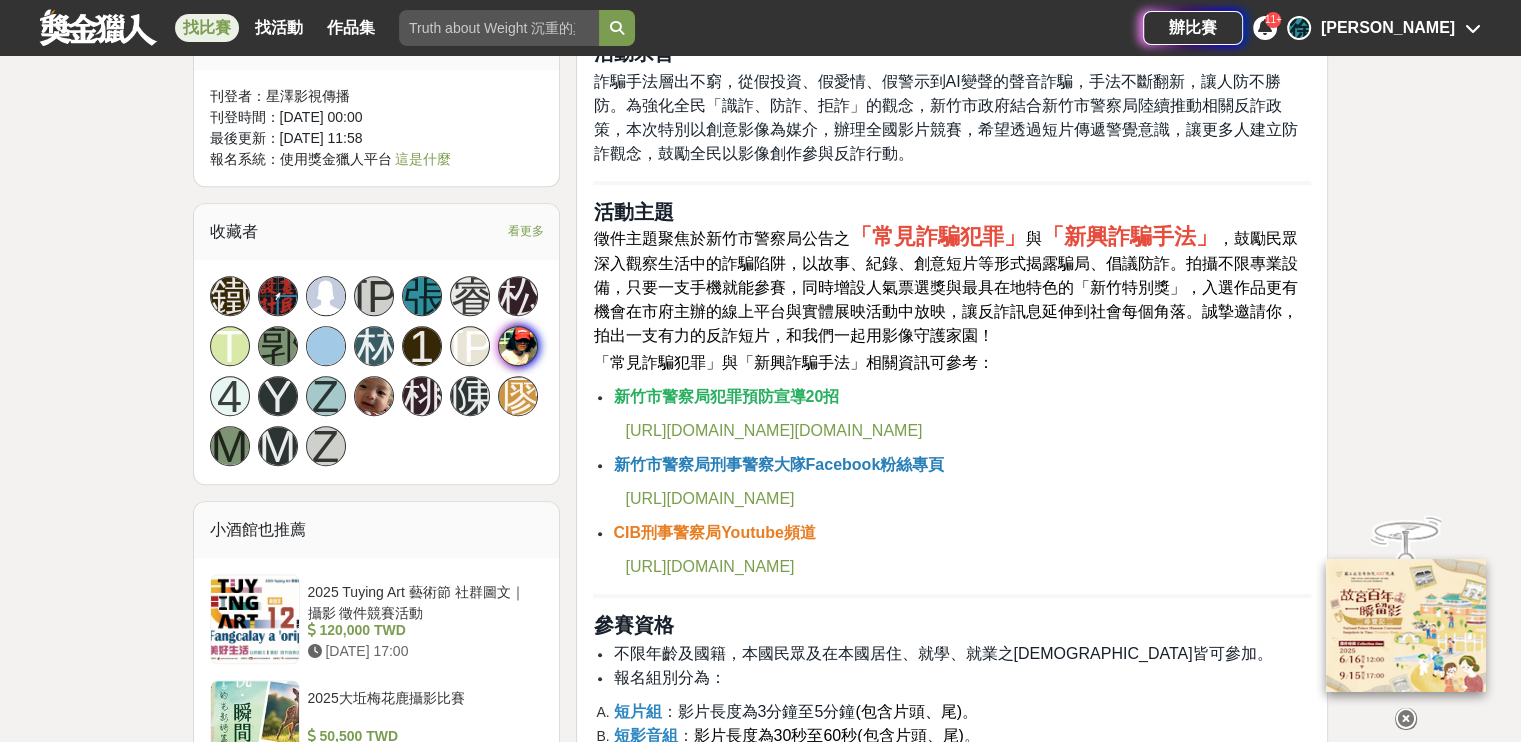 click on "https://www.hccp.gov.tw/ch/home.jsp?id=103&parentpath=0" at bounding box center [773, 430] 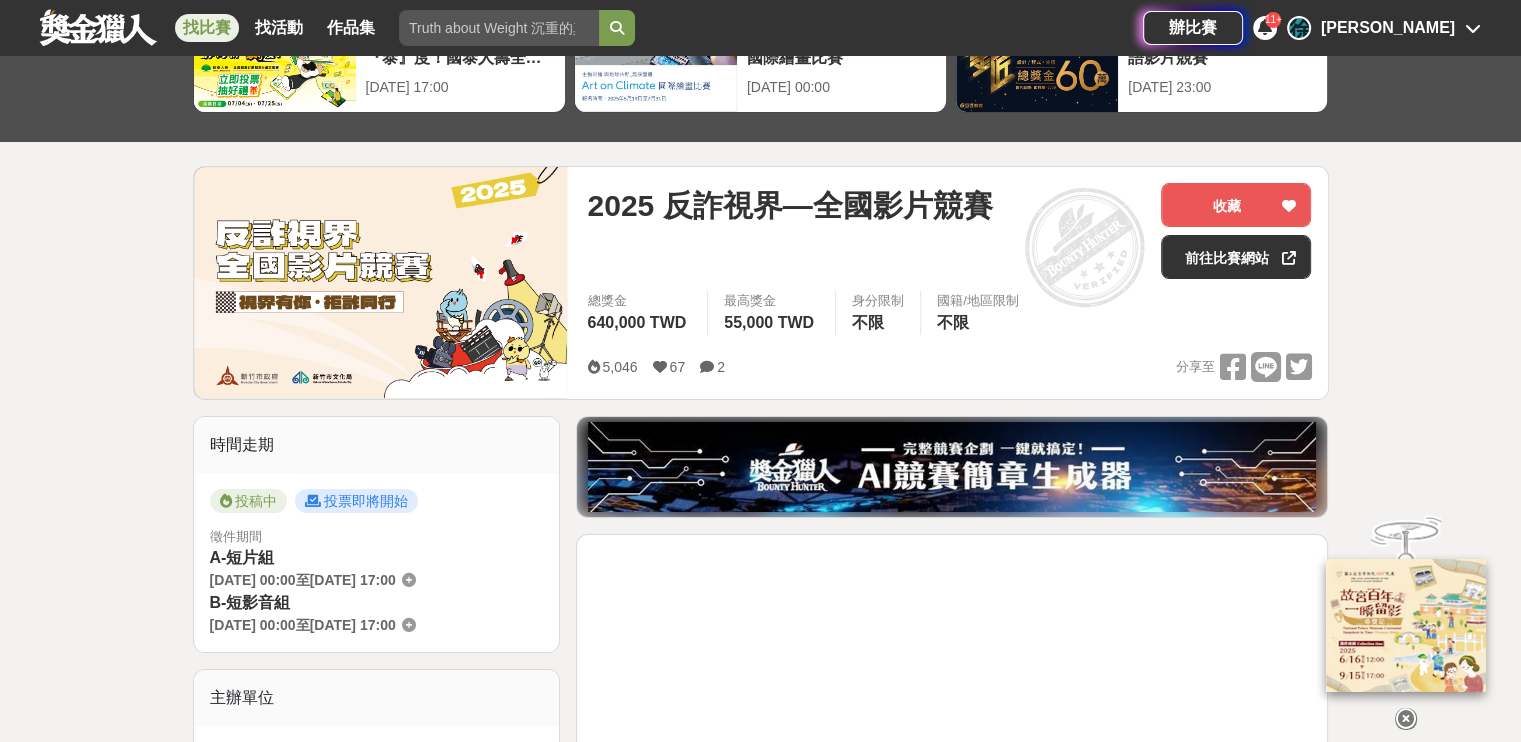 scroll, scrollTop: 132, scrollLeft: 0, axis: vertical 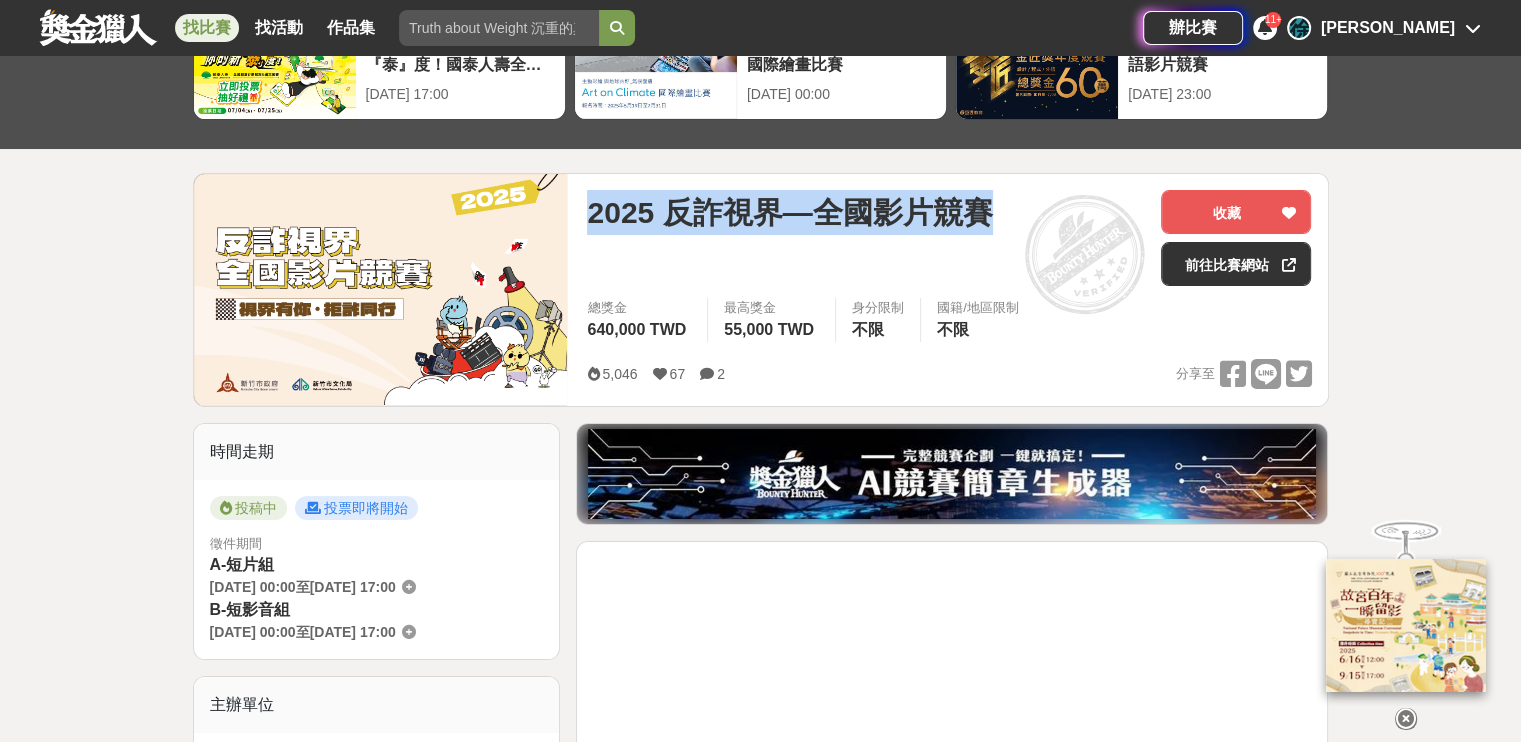 drag, startPoint x: 937, startPoint y: 205, endPoint x: 560, endPoint y: 207, distance: 377.0053 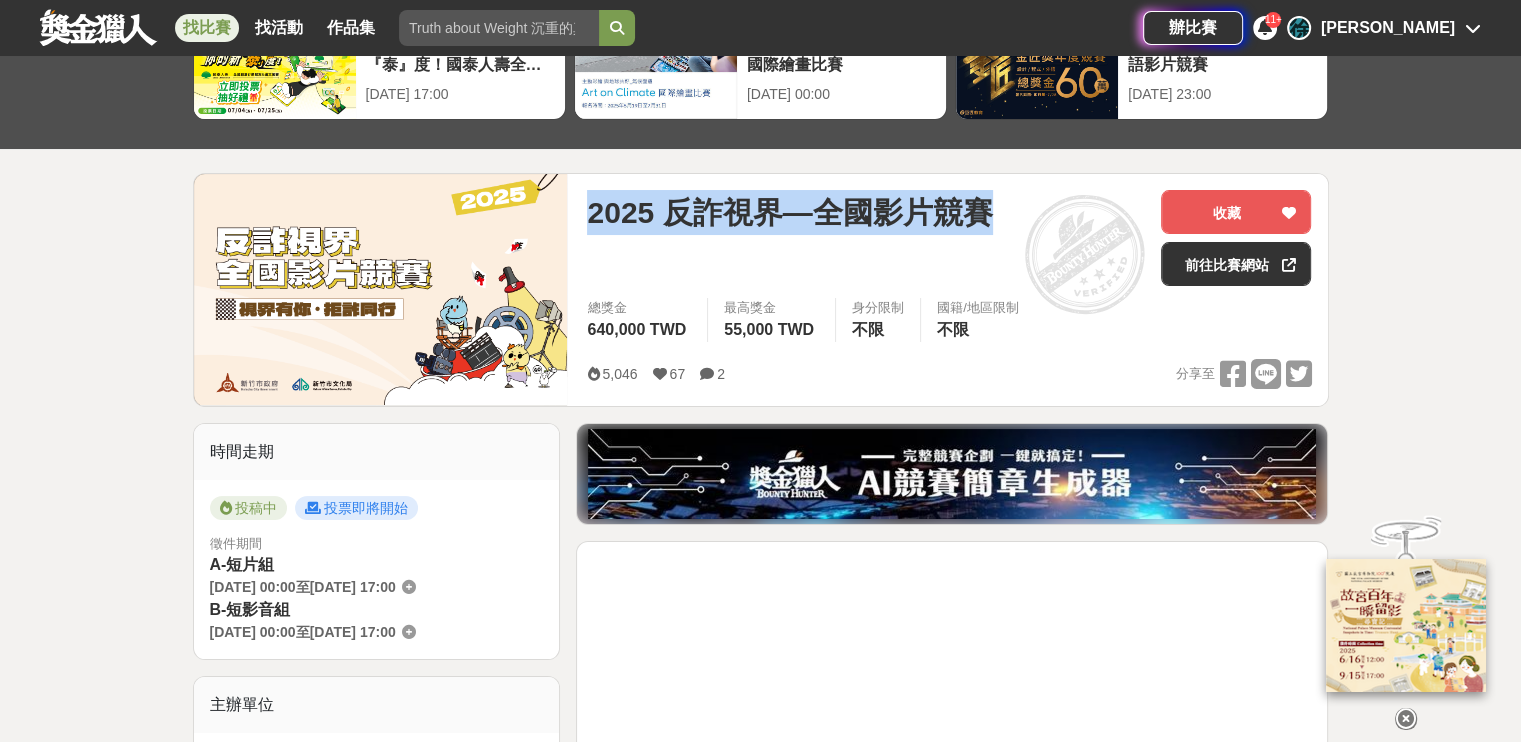 copy on "2025 反詐視界—全國影片競賽" 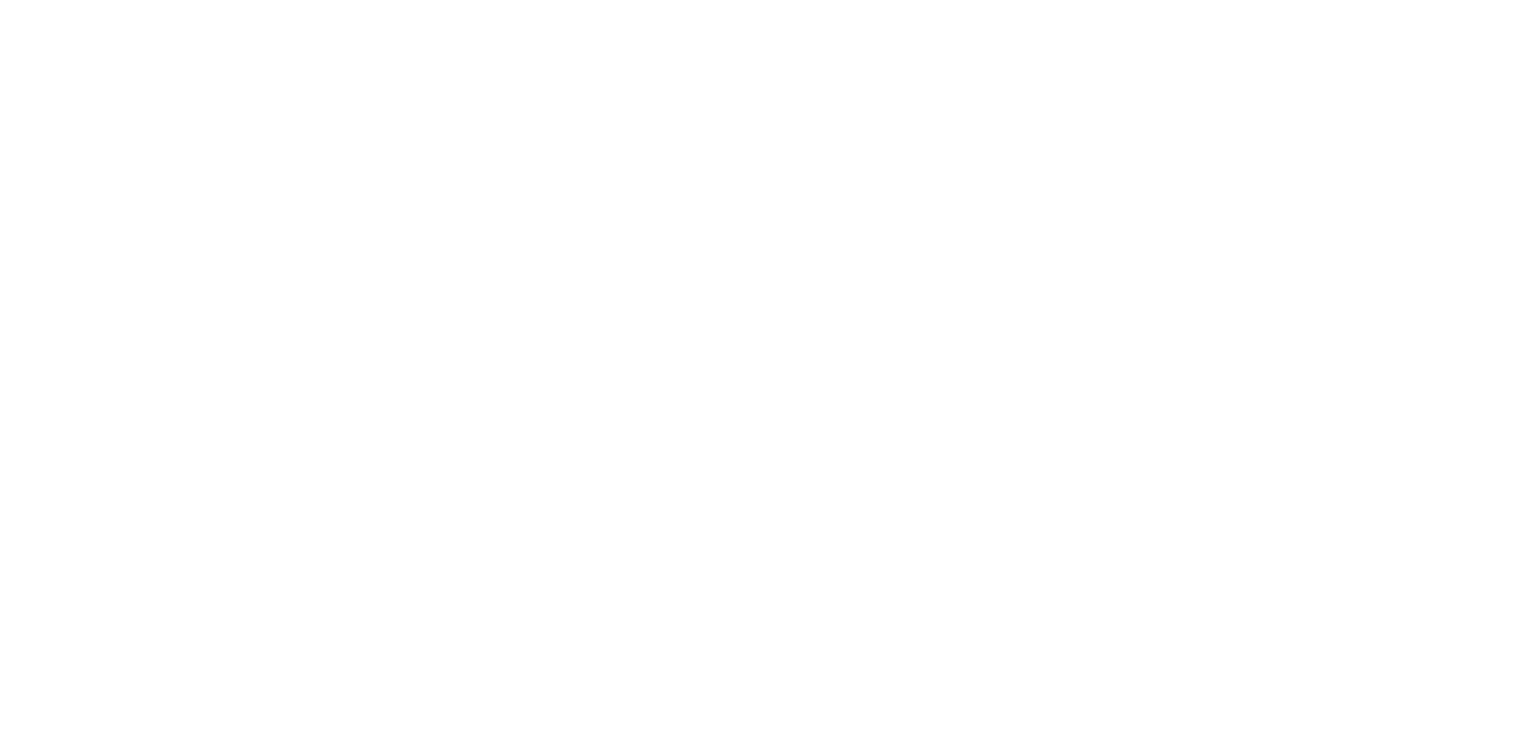 scroll, scrollTop: 0, scrollLeft: 0, axis: both 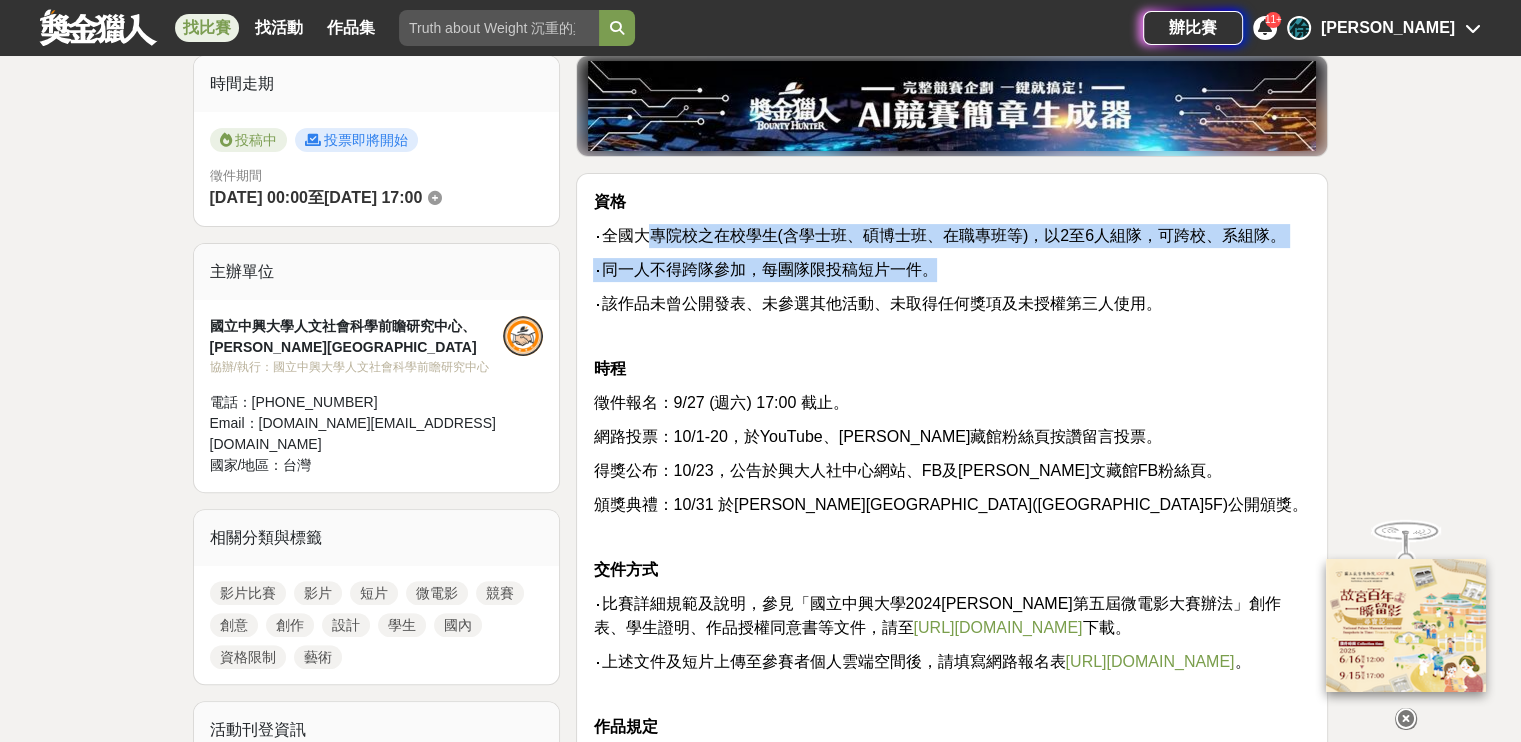 drag, startPoint x: 656, startPoint y: 233, endPoint x: 972, endPoint y: 262, distance: 317.3279 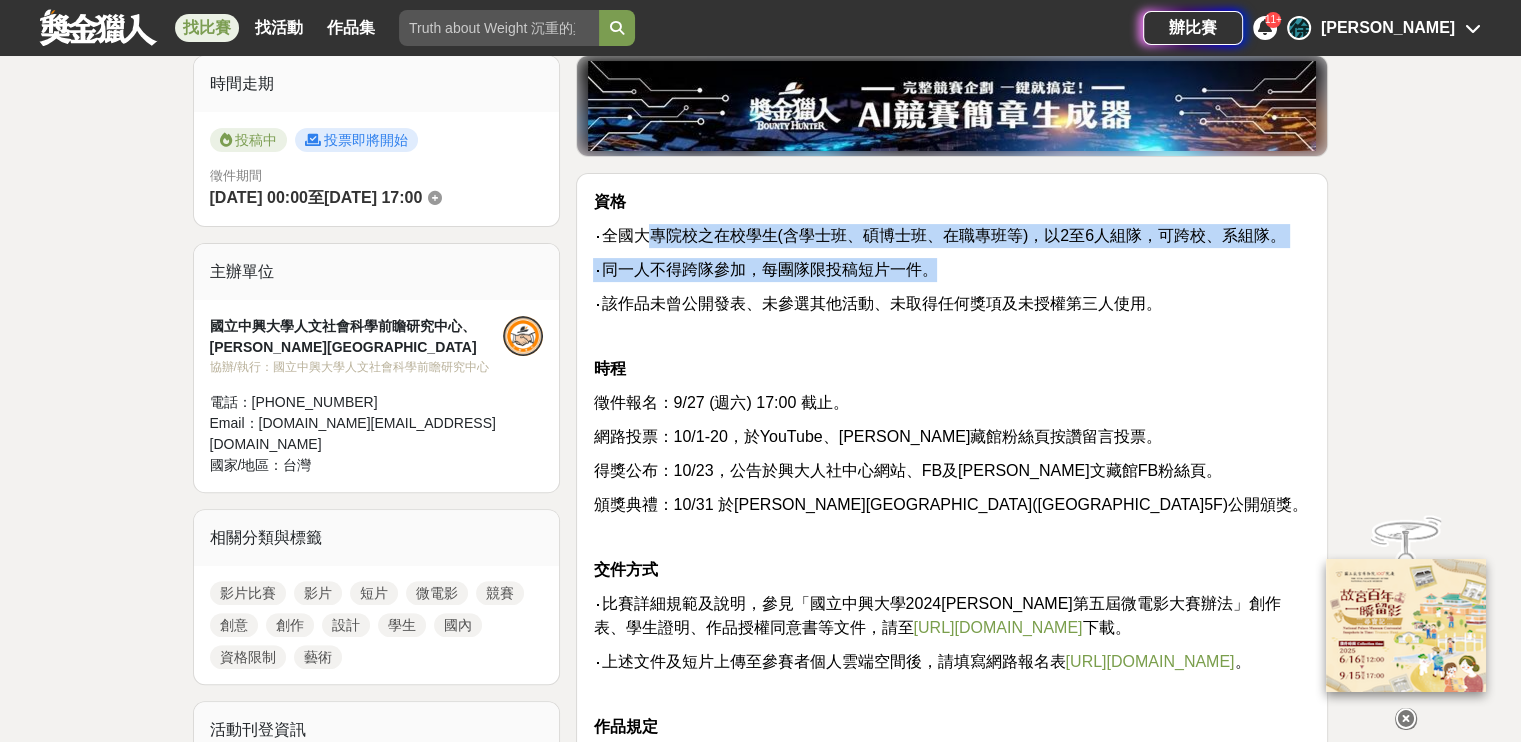 click on "‧同一人不得跨隊參加，每團隊限投稿短片一件。" at bounding box center (952, 270) 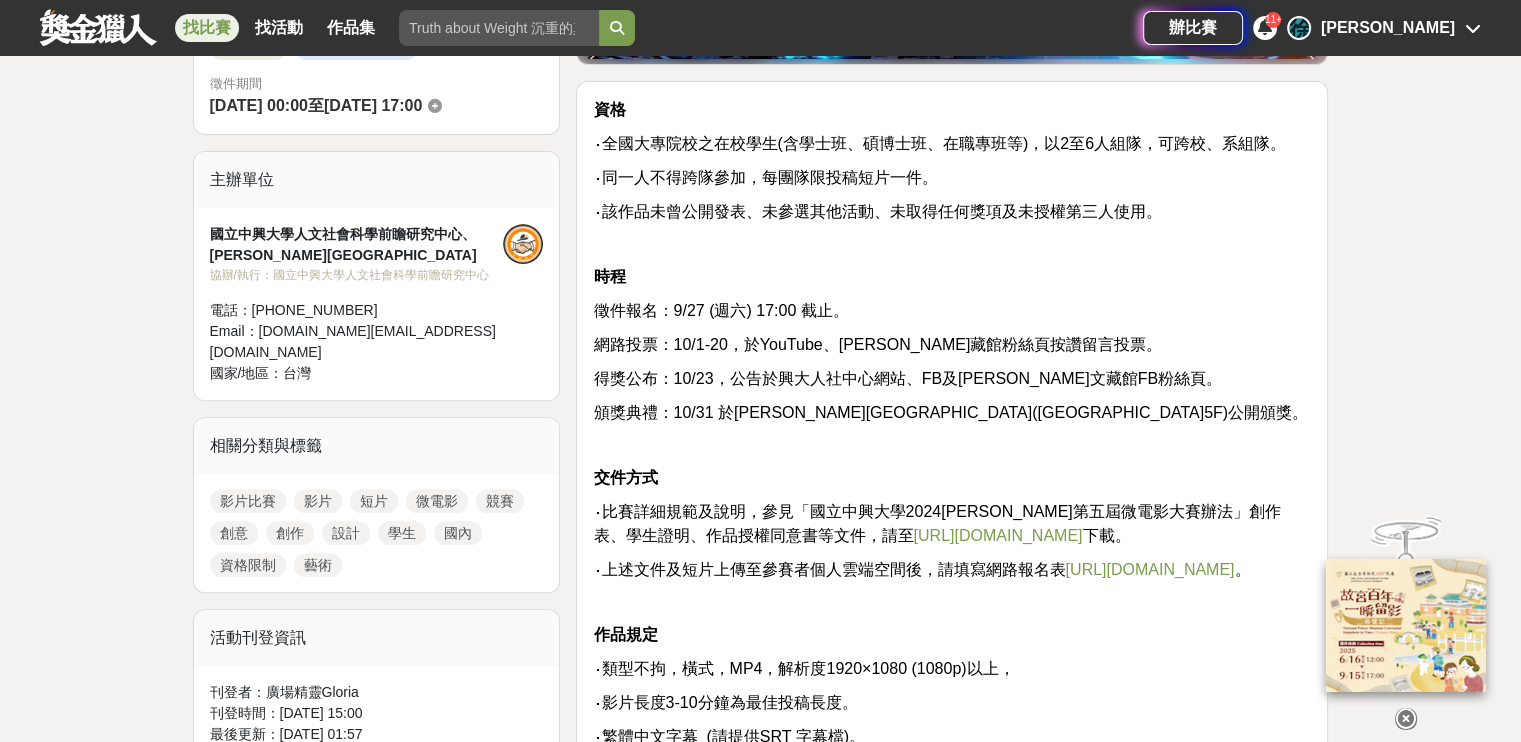 scroll, scrollTop: 600, scrollLeft: 0, axis: vertical 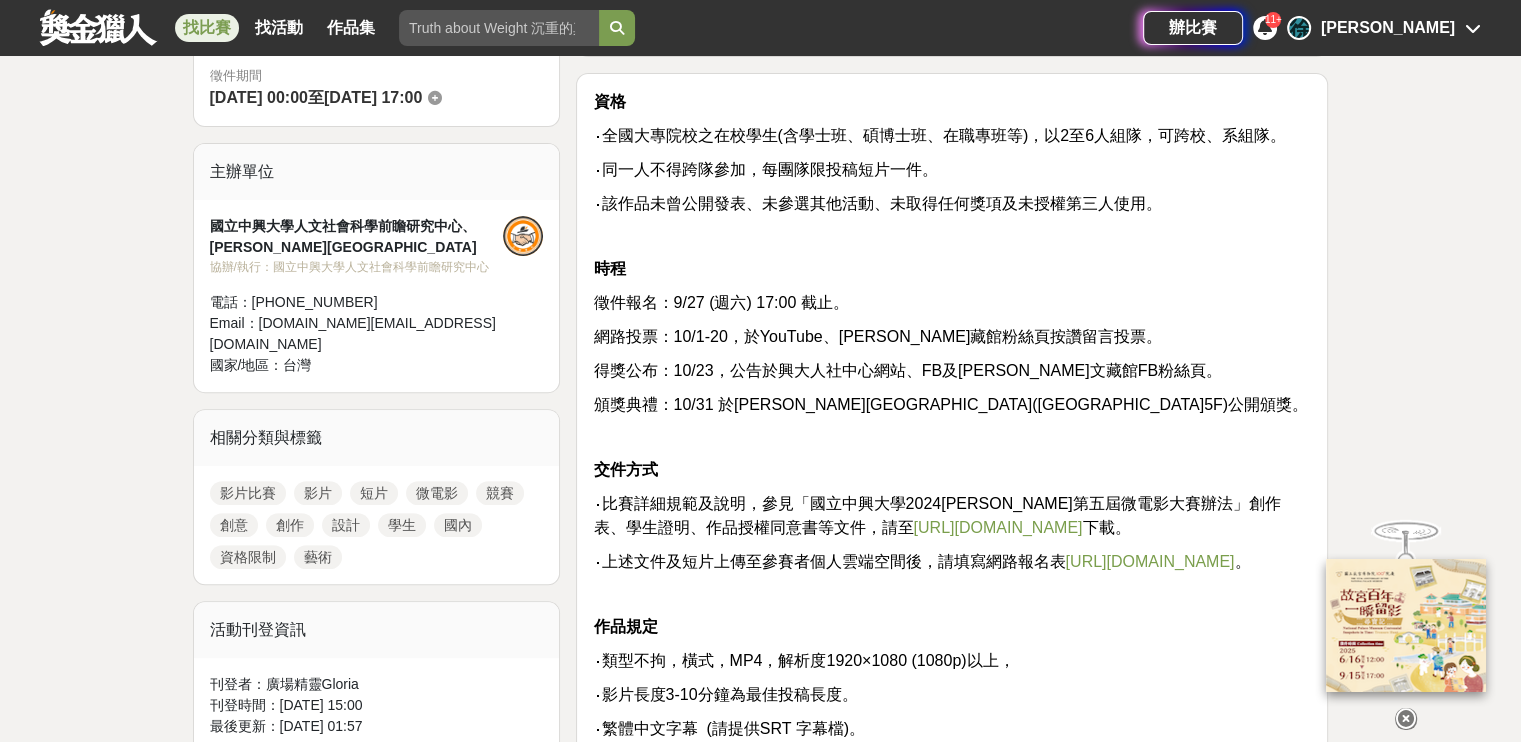 click on "https://reurl.cc/Nj5ae9" at bounding box center [997, 527] 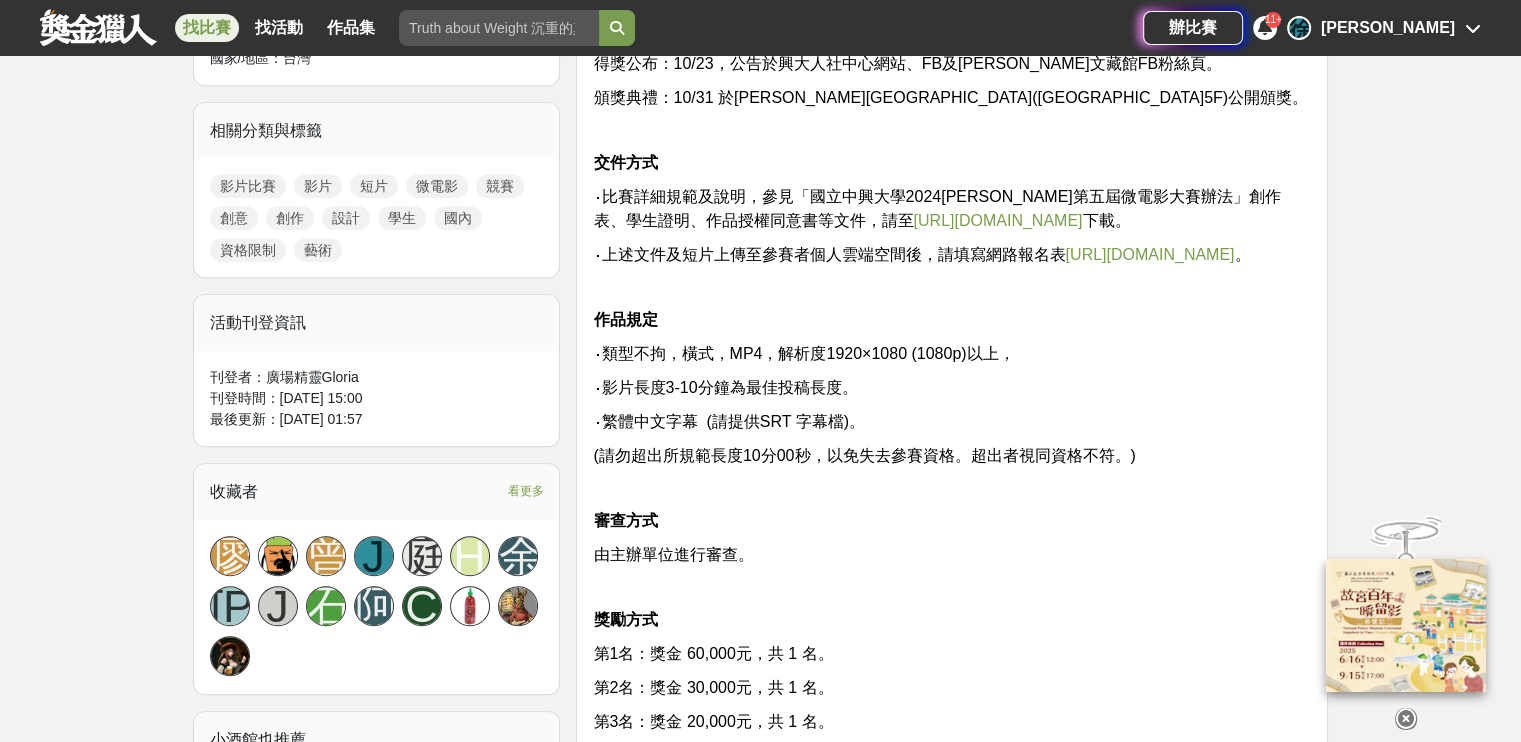 scroll, scrollTop: 900, scrollLeft: 0, axis: vertical 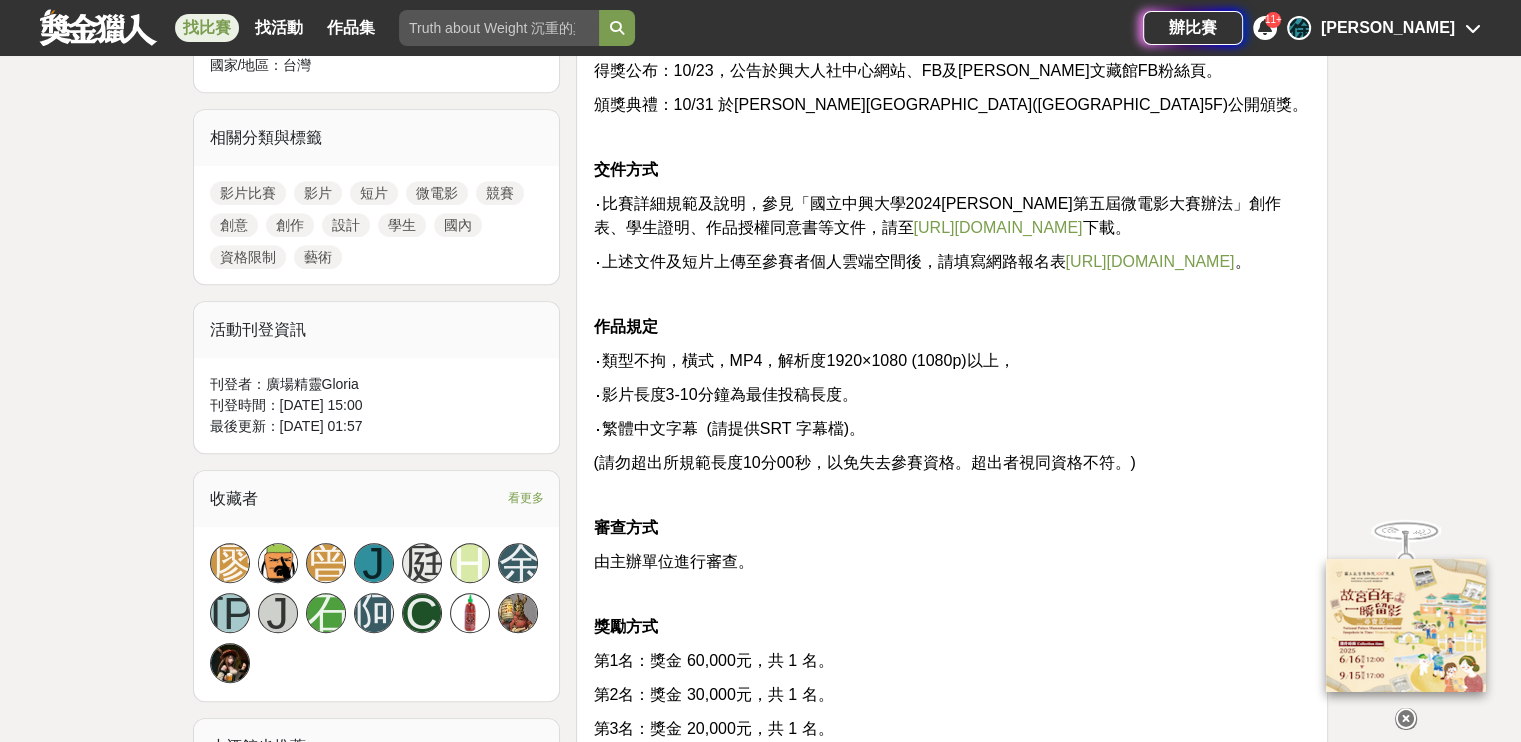 click on "https://reurl.cc/Nj5ae9" at bounding box center (997, 227) 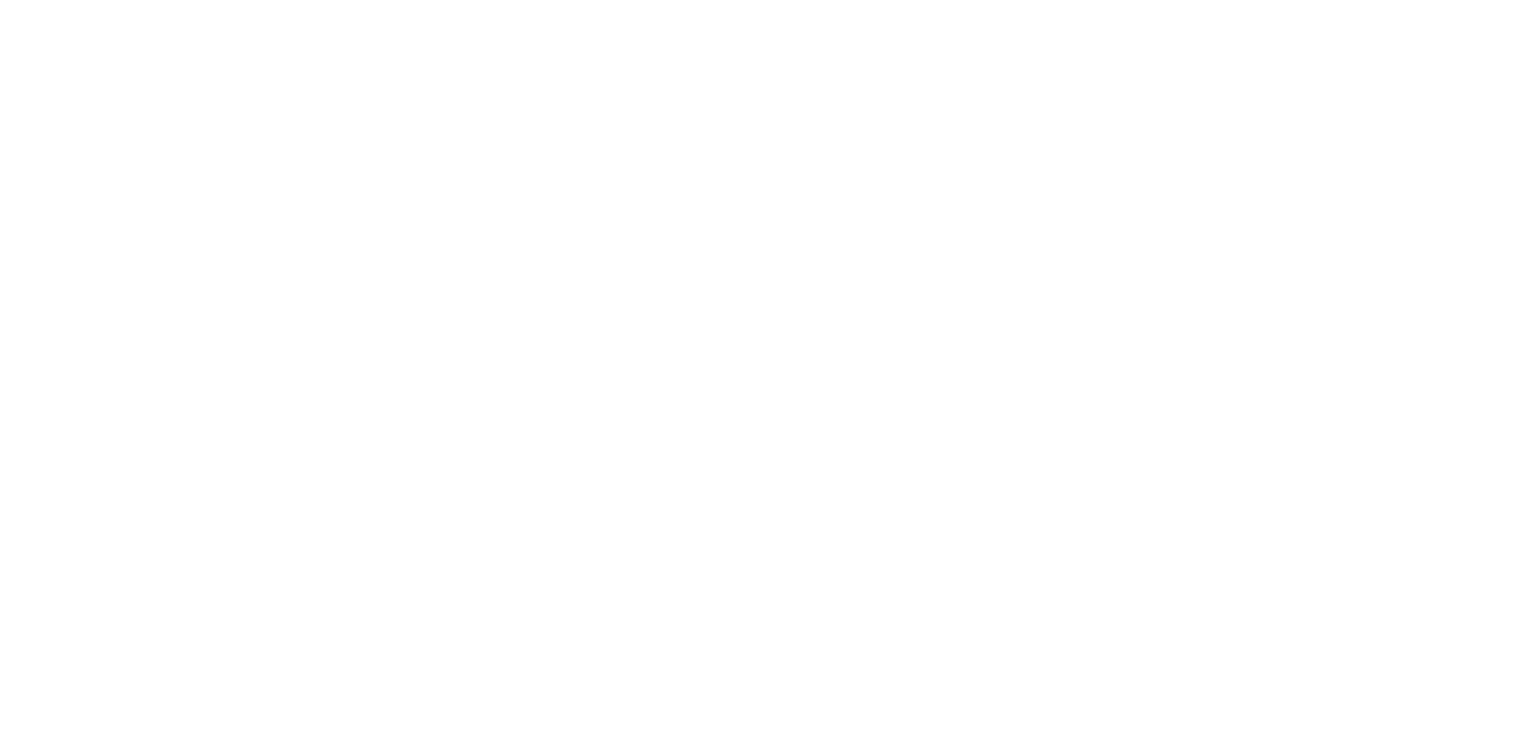 scroll, scrollTop: 0, scrollLeft: 0, axis: both 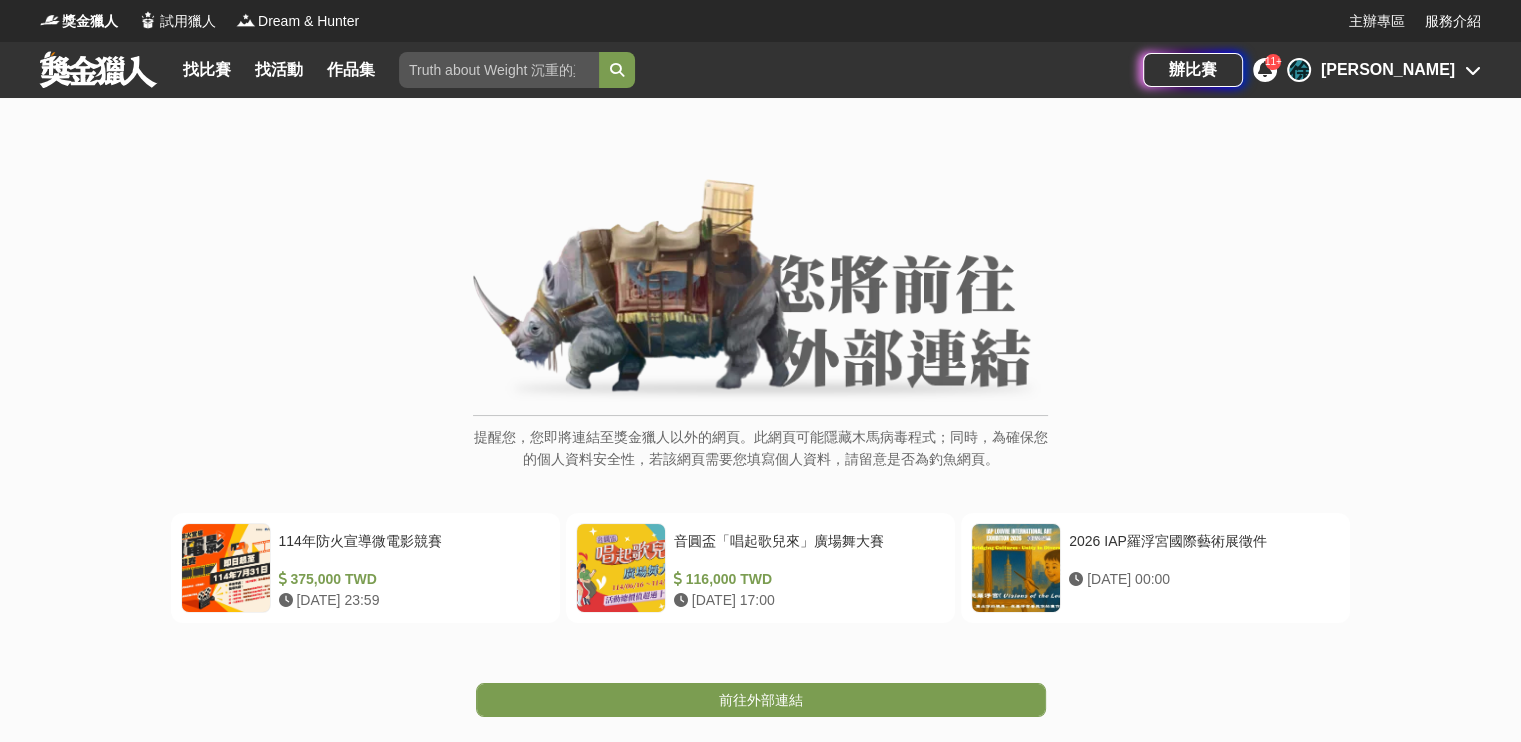 click on "前往外部連結" at bounding box center (761, 700) 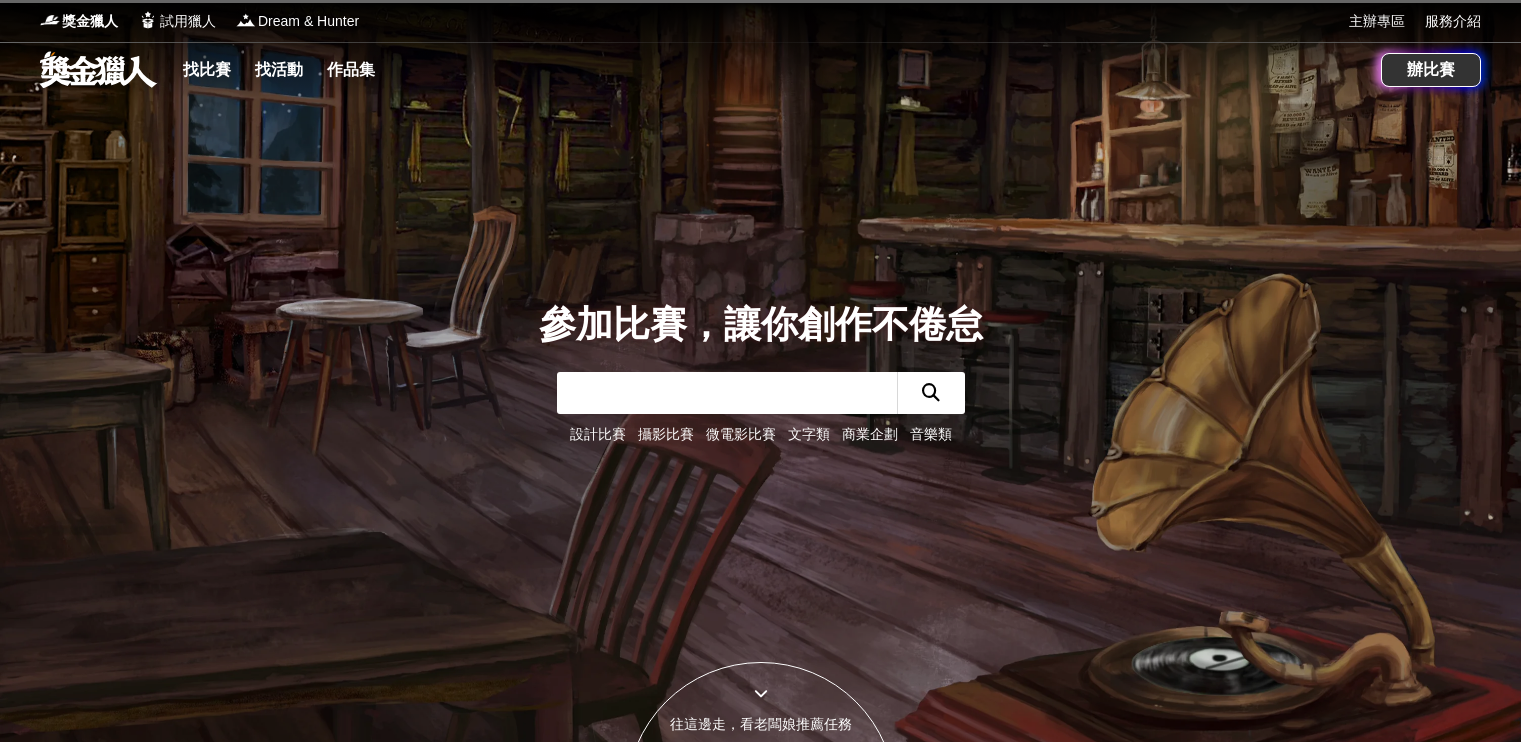 scroll, scrollTop: 0, scrollLeft: 0, axis: both 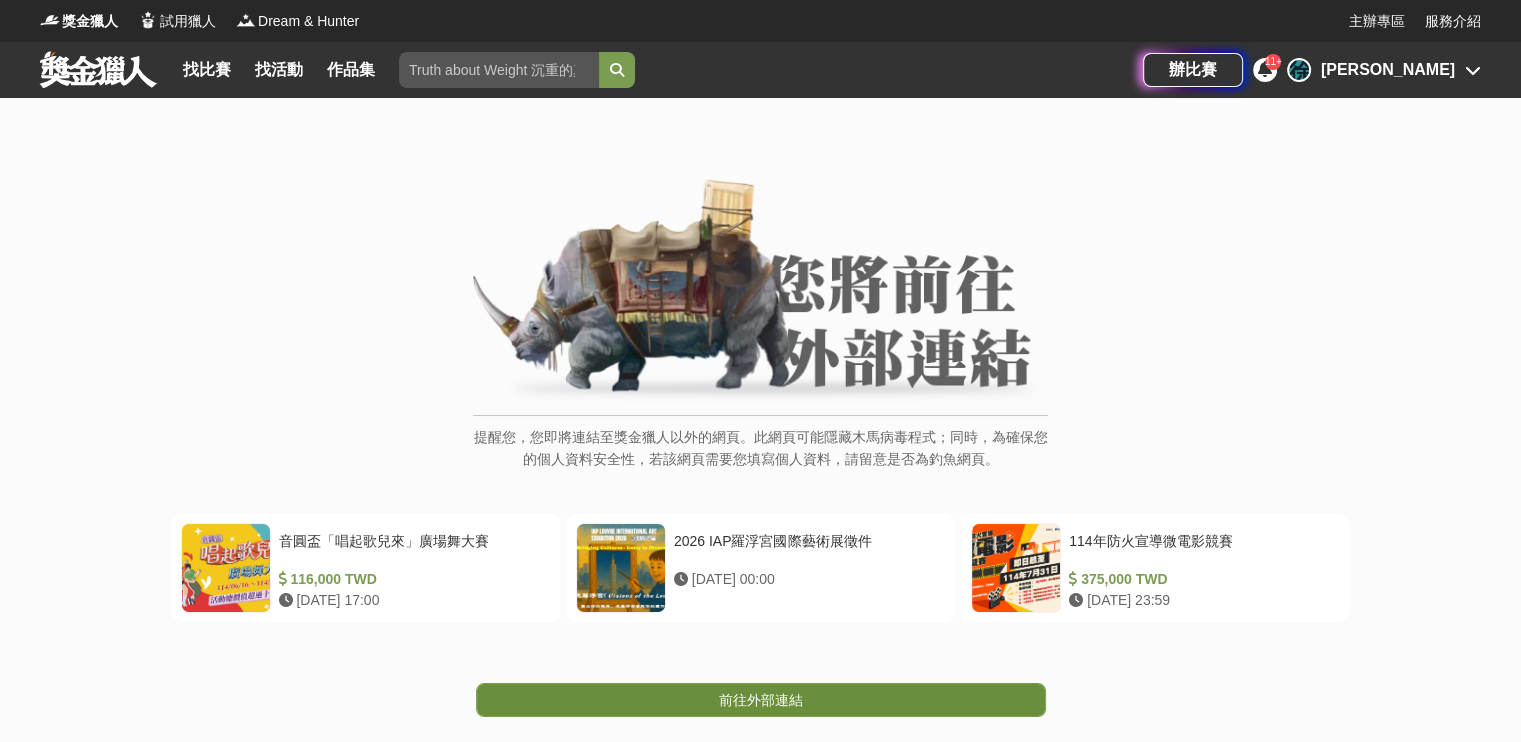 click on "前往外部連結" at bounding box center [761, 700] 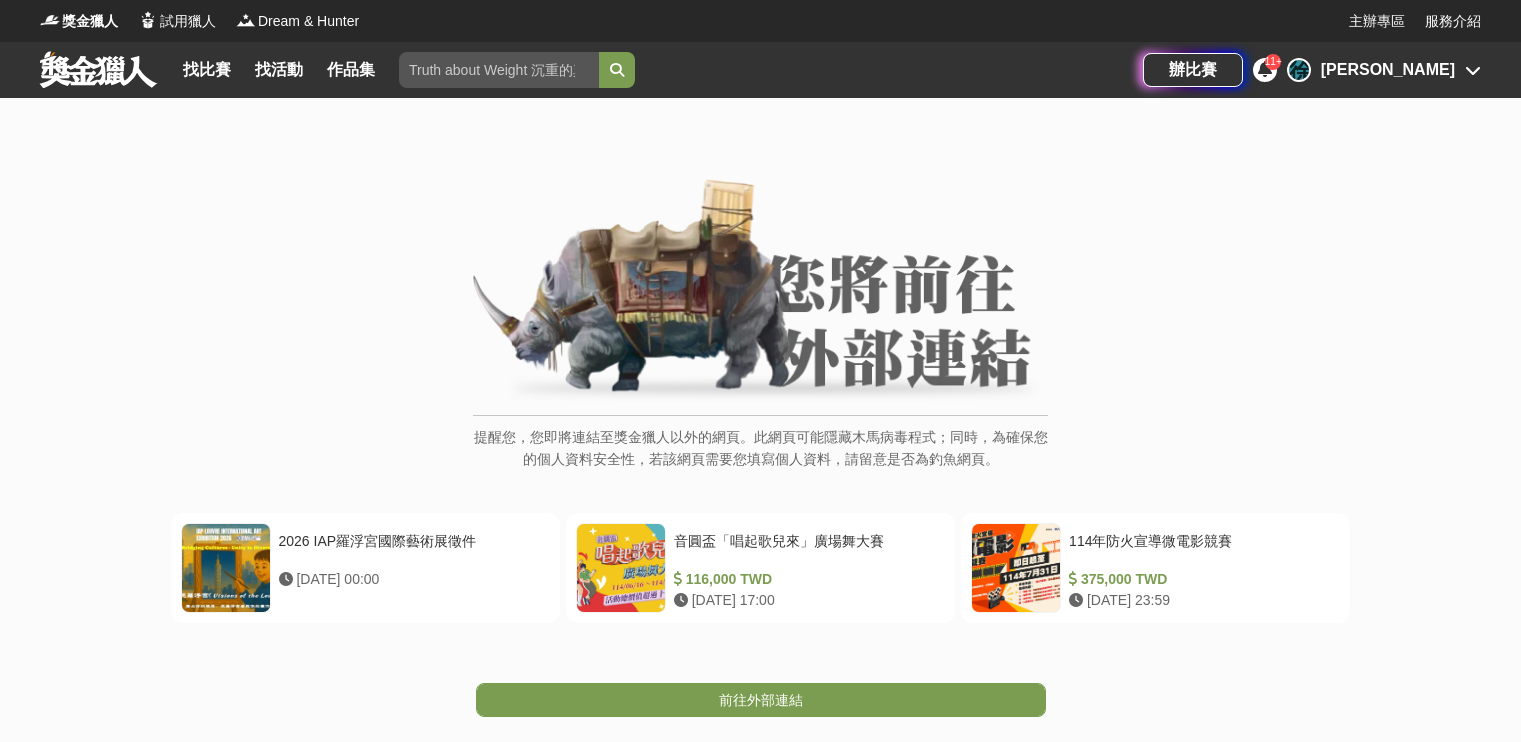 scroll, scrollTop: 0, scrollLeft: 0, axis: both 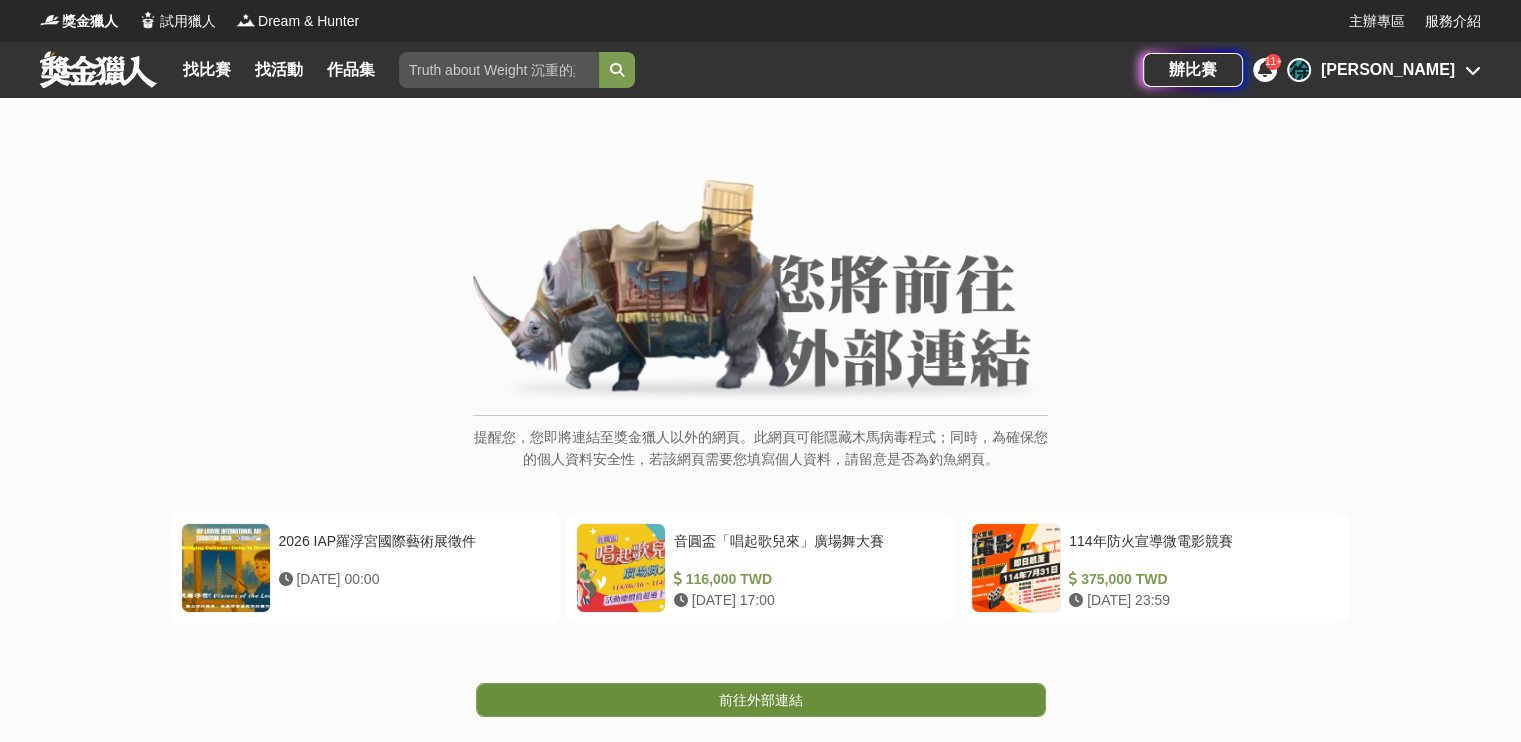 click on "前往外部連結" at bounding box center [761, 700] 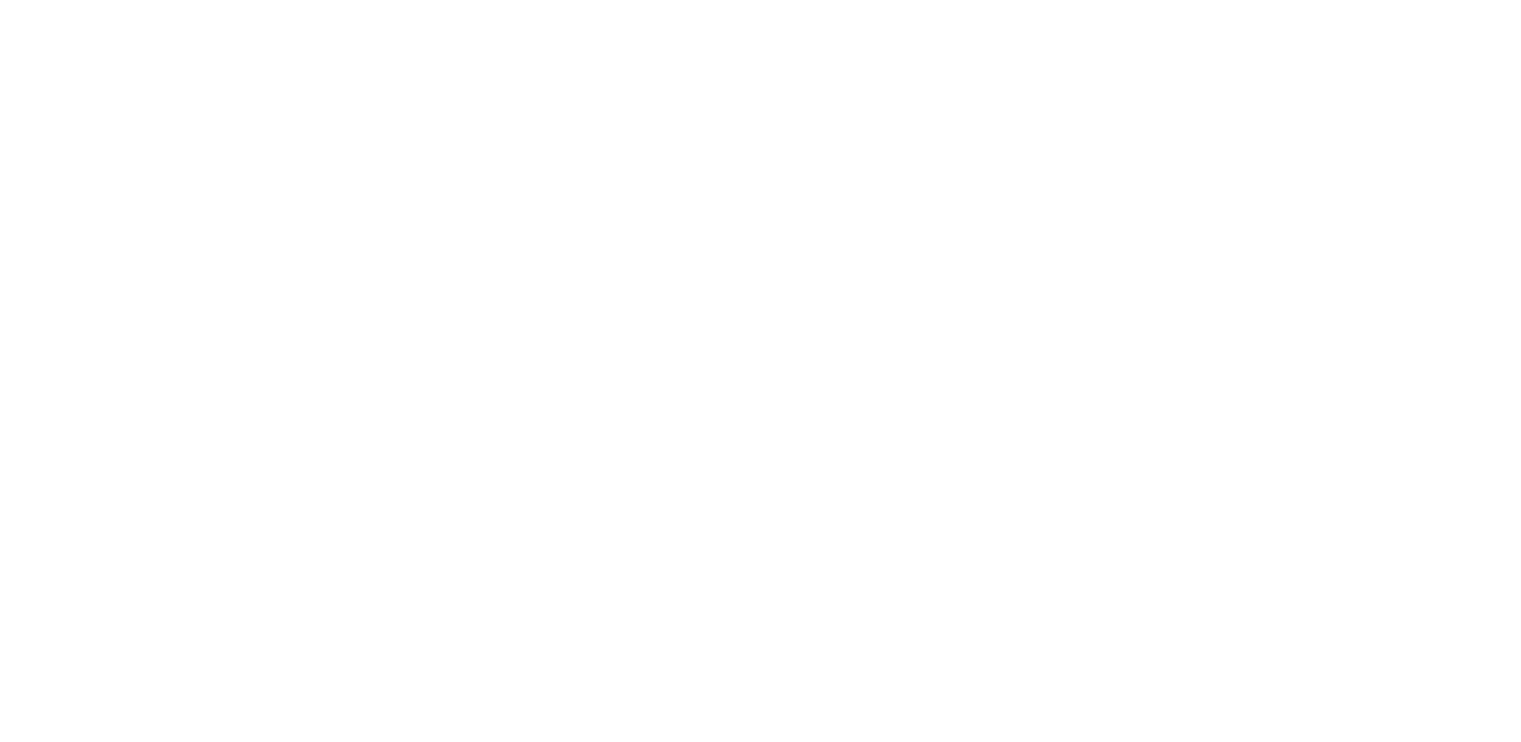 scroll, scrollTop: 0, scrollLeft: 0, axis: both 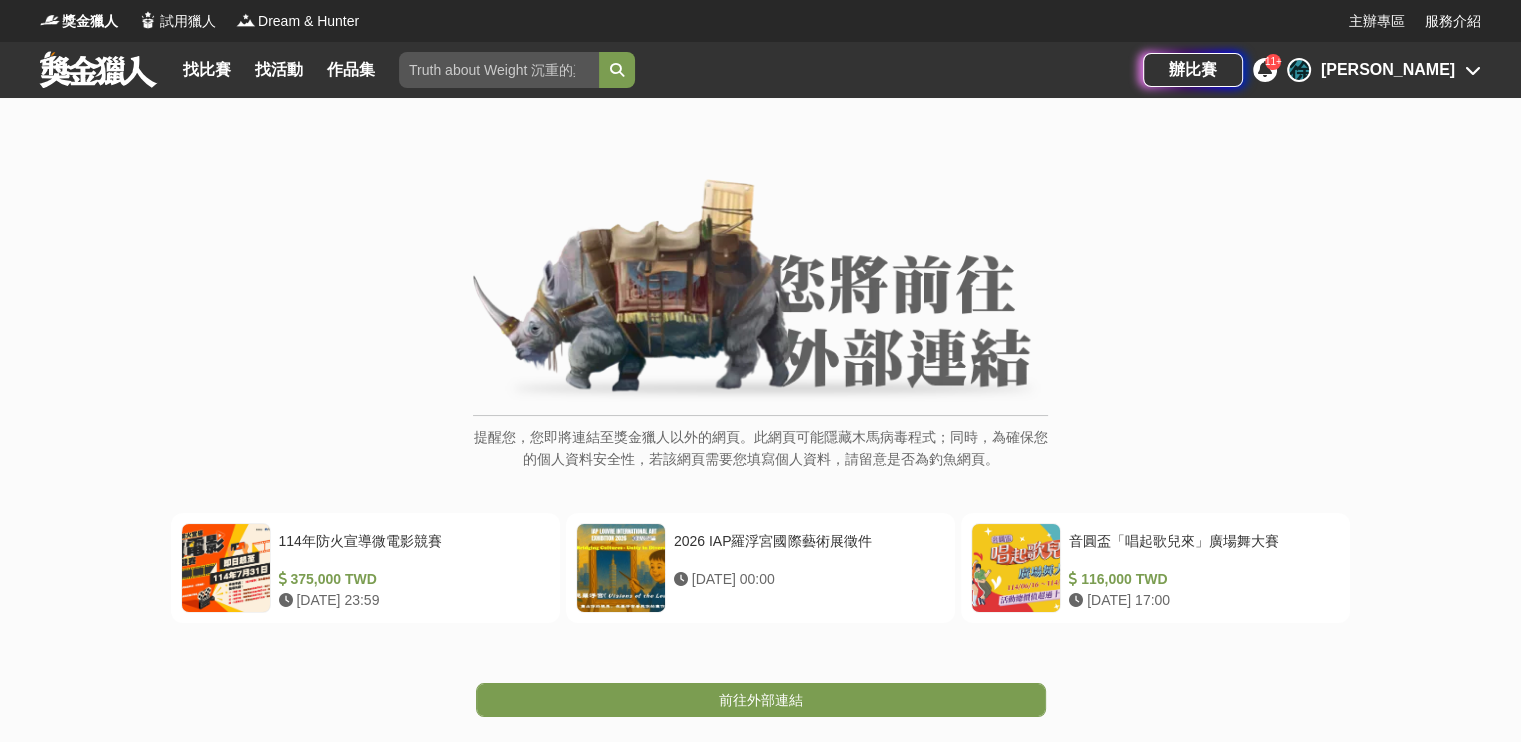 click on "前往外部連結" at bounding box center (760, 670) 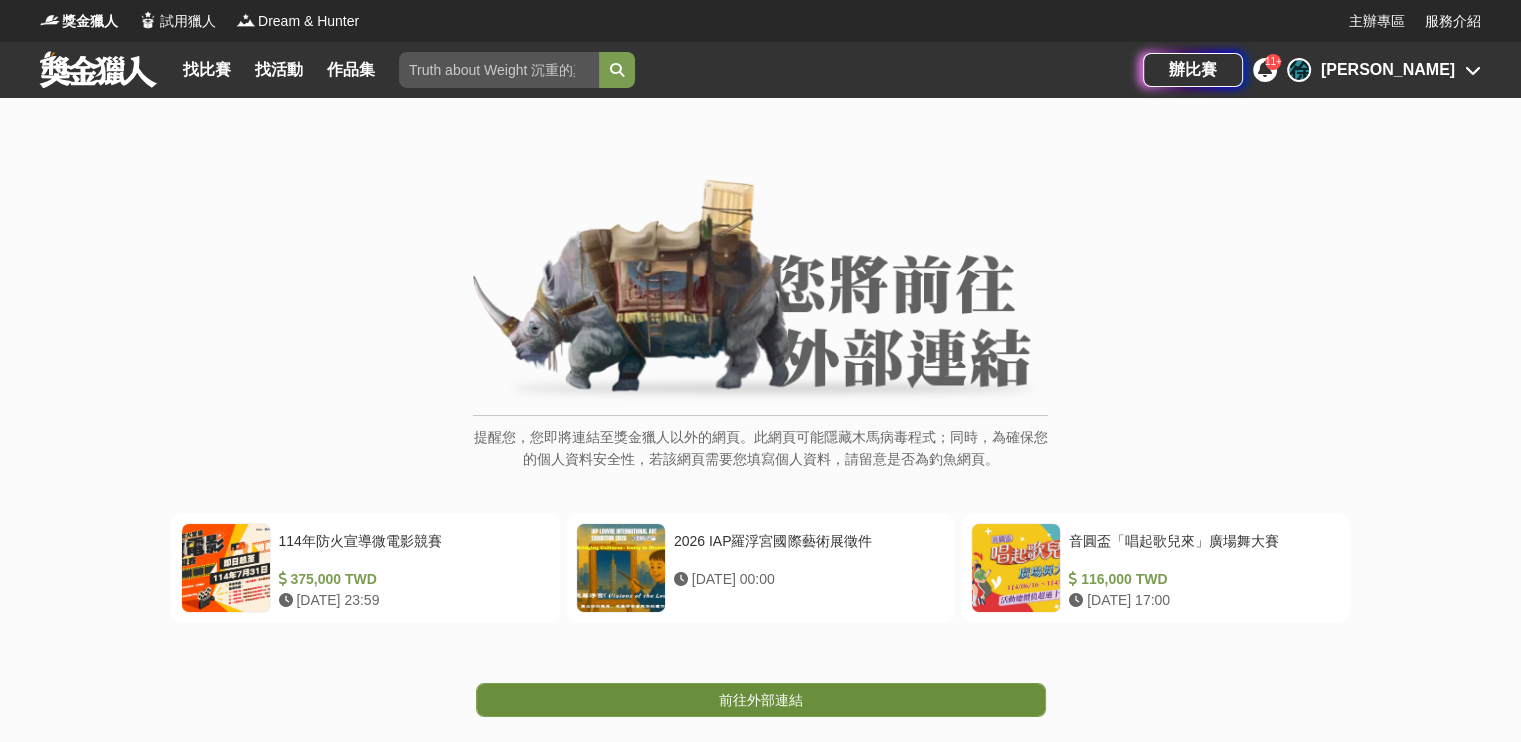 click on "前往外部連結" at bounding box center (761, 700) 